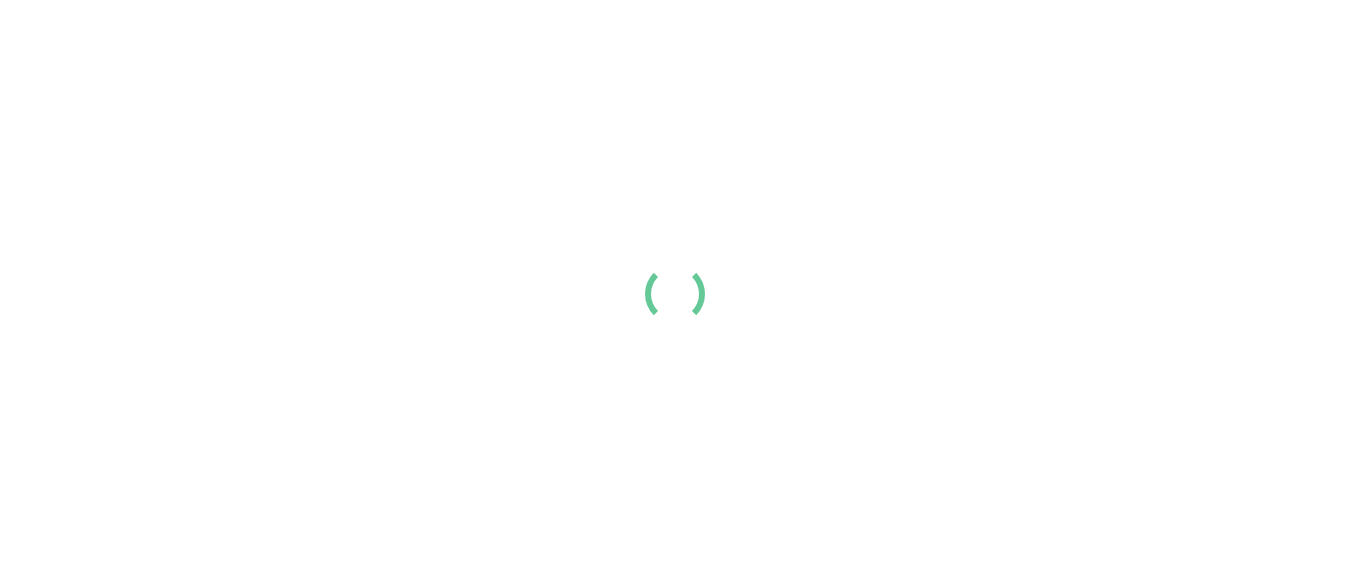 scroll, scrollTop: 0, scrollLeft: 0, axis: both 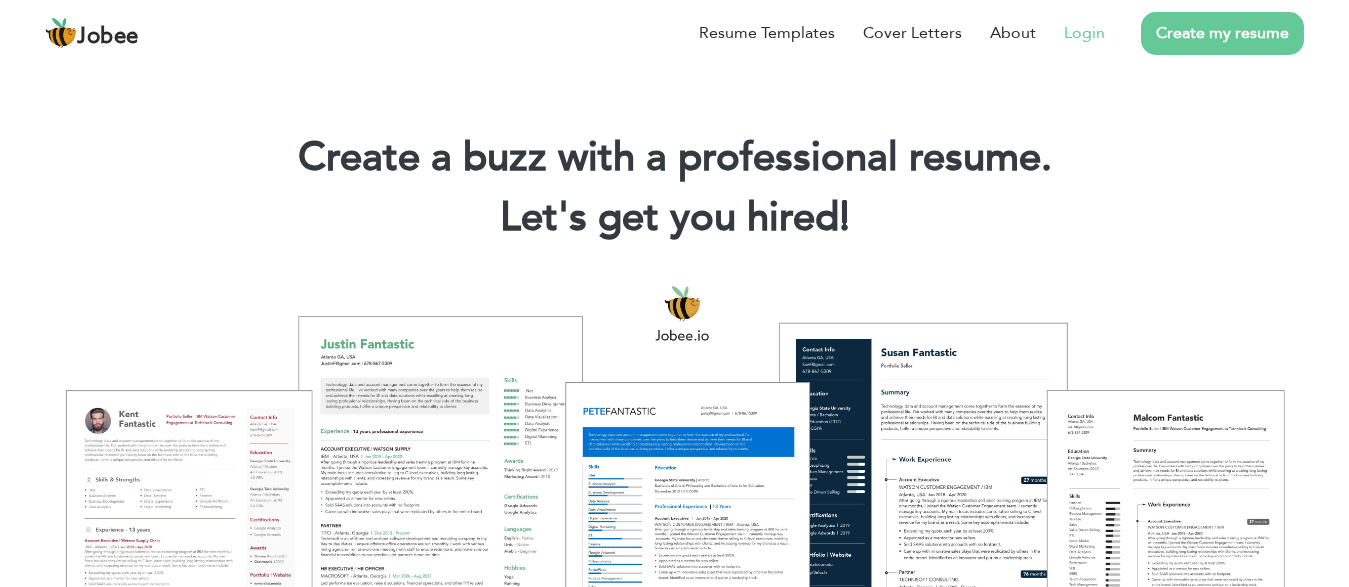 click on "Login" at bounding box center (1084, 33) 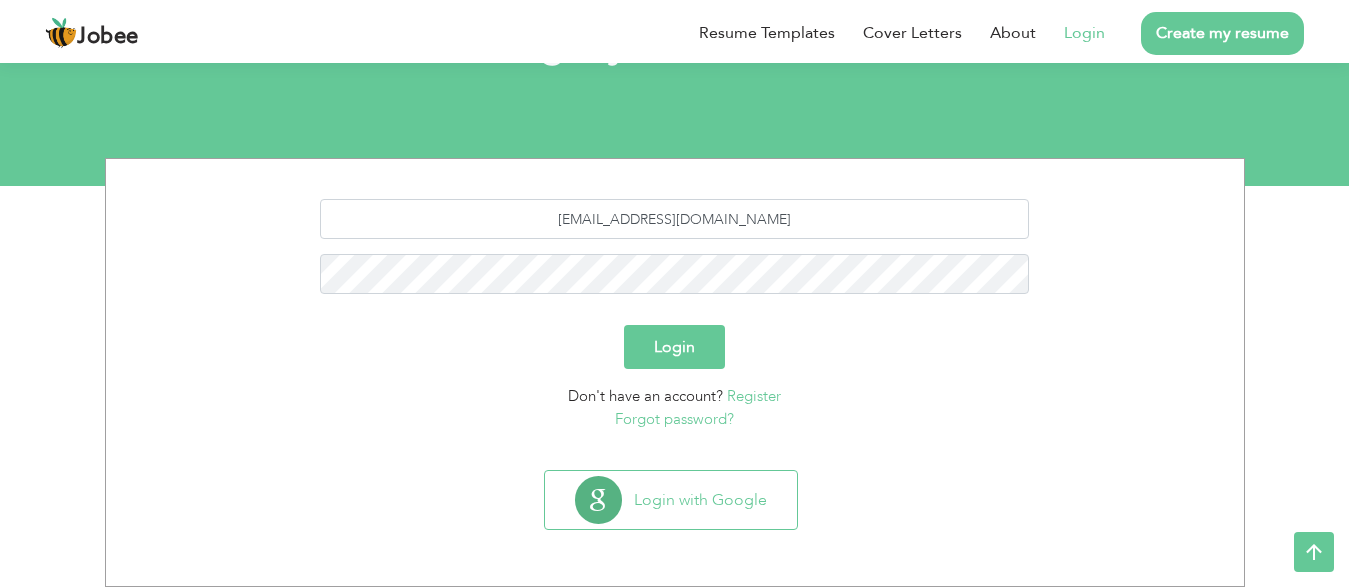 scroll, scrollTop: 172, scrollLeft: 0, axis: vertical 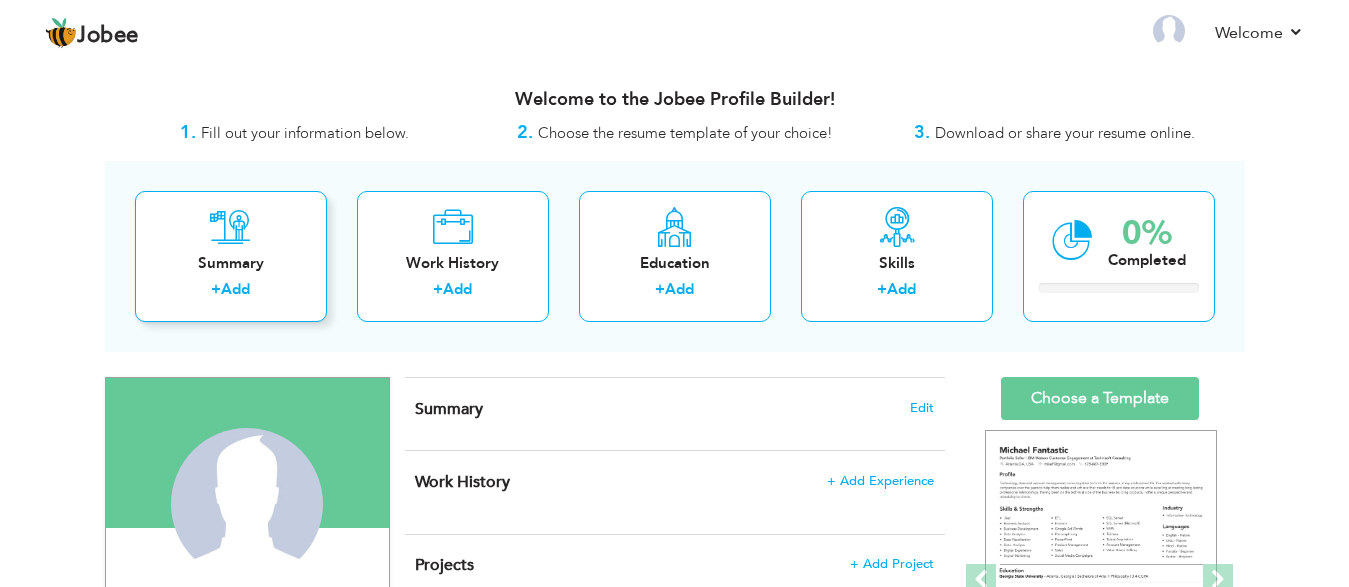 click on "Summary
+  Add" at bounding box center [231, 256] 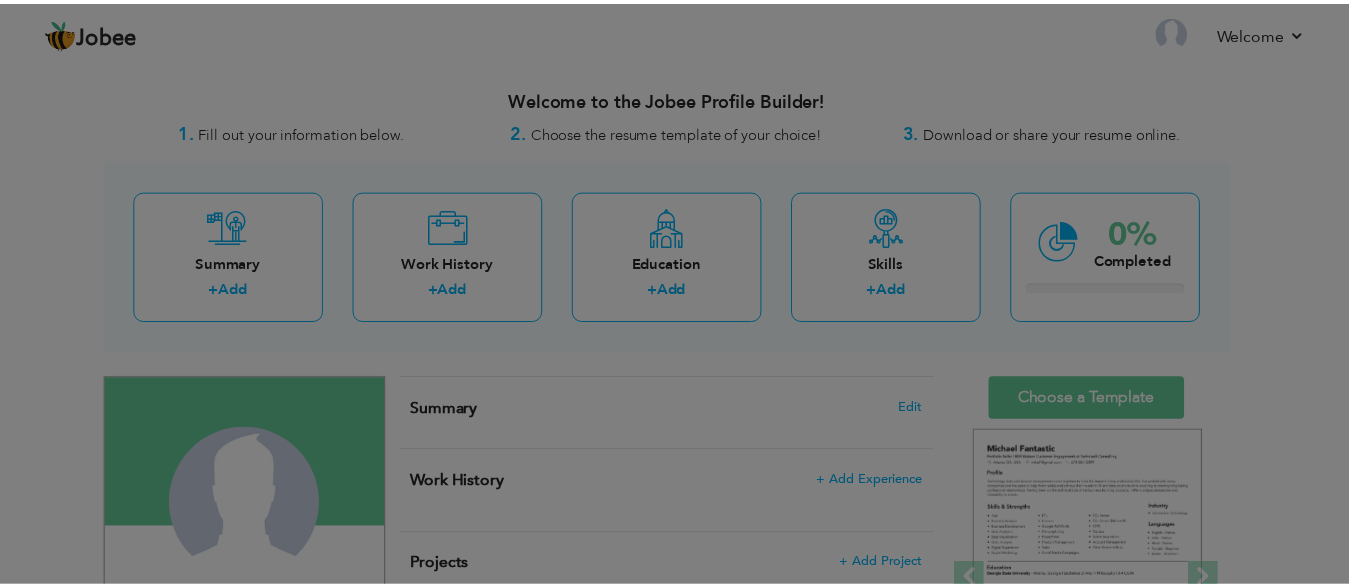 scroll, scrollTop: 0, scrollLeft: 0, axis: both 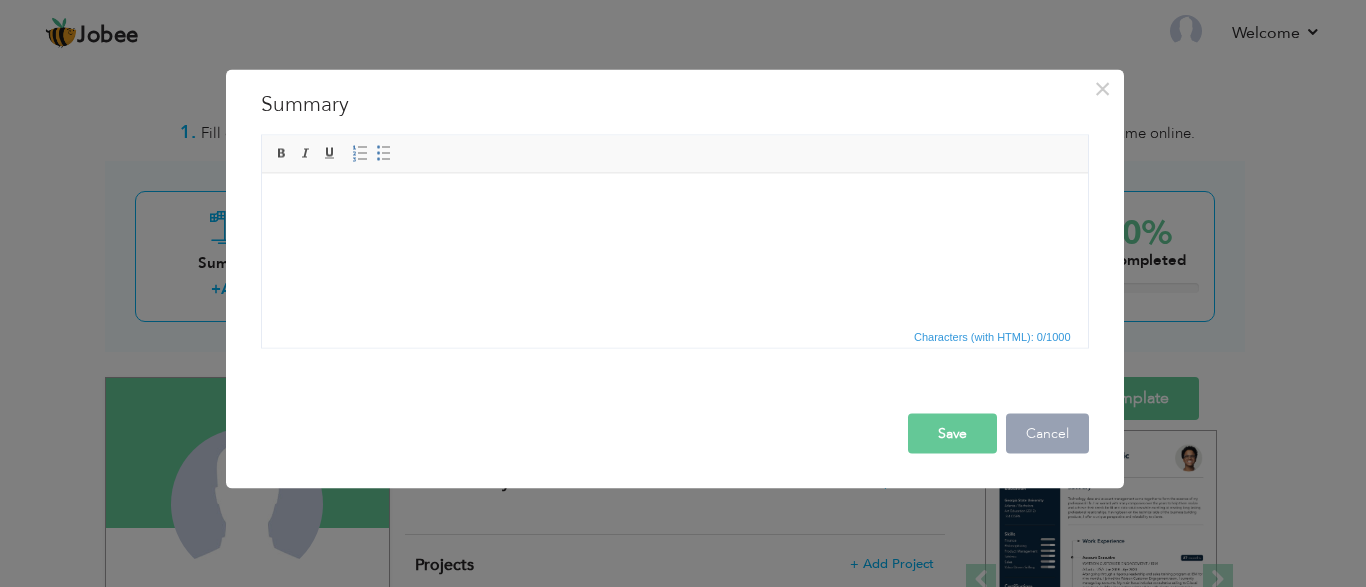click on "Cancel" at bounding box center (1047, 433) 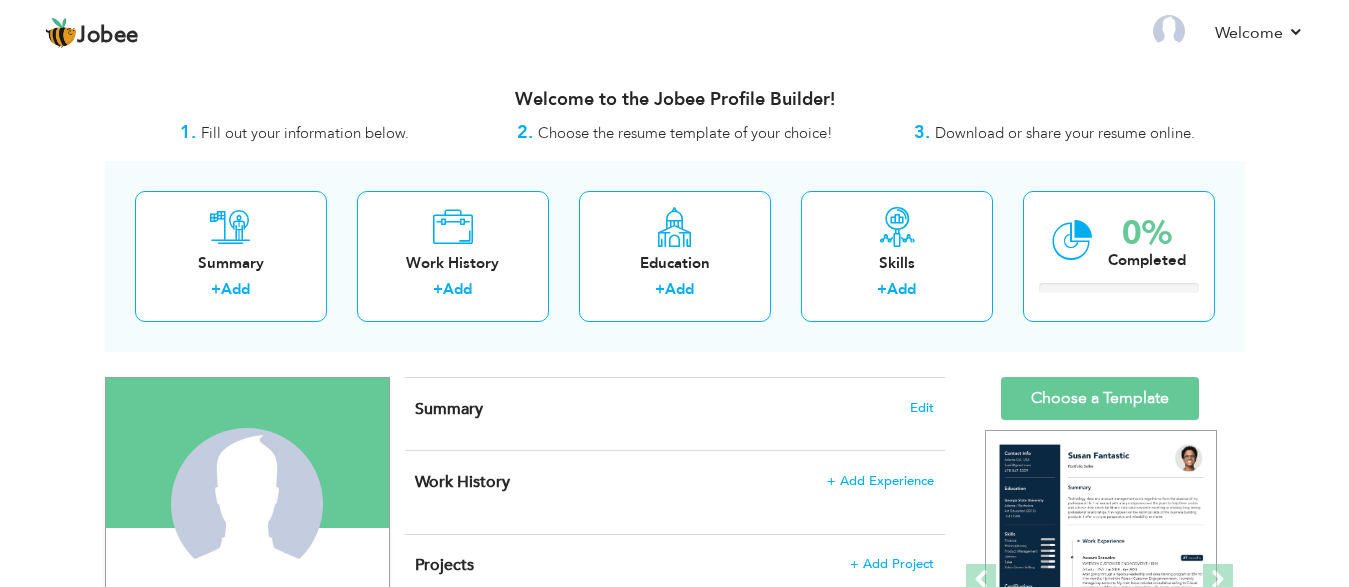 click on "Welcome to the Jobee Profile Builder!" at bounding box center [675, 100] 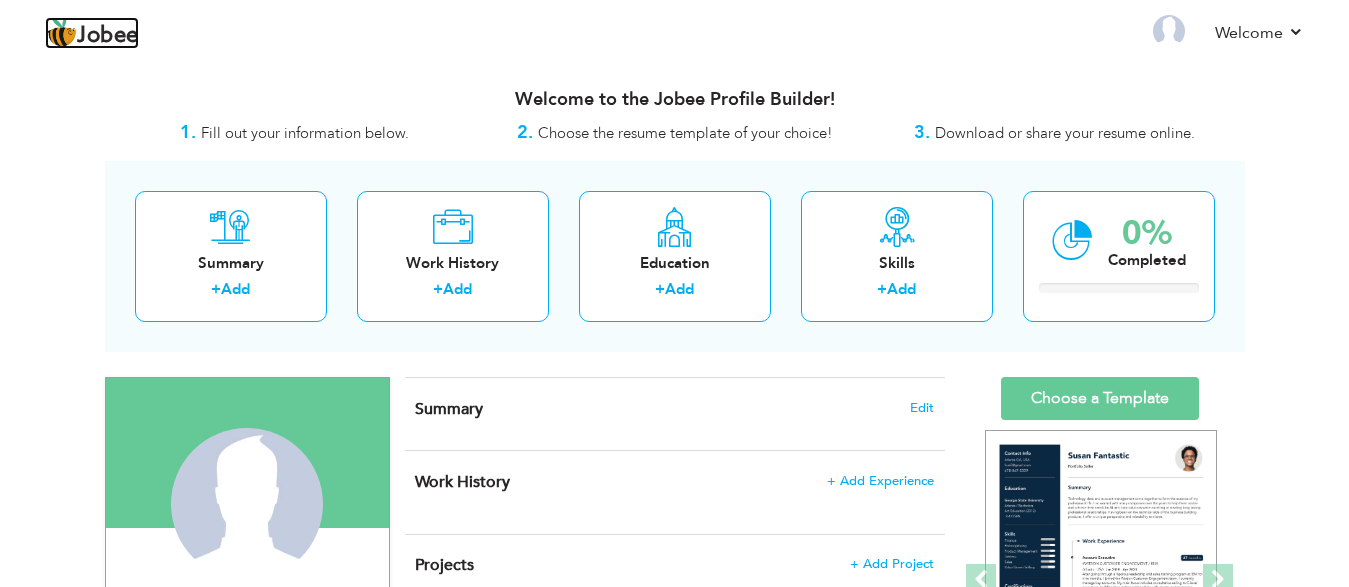 click at bounding box center [61, 33] 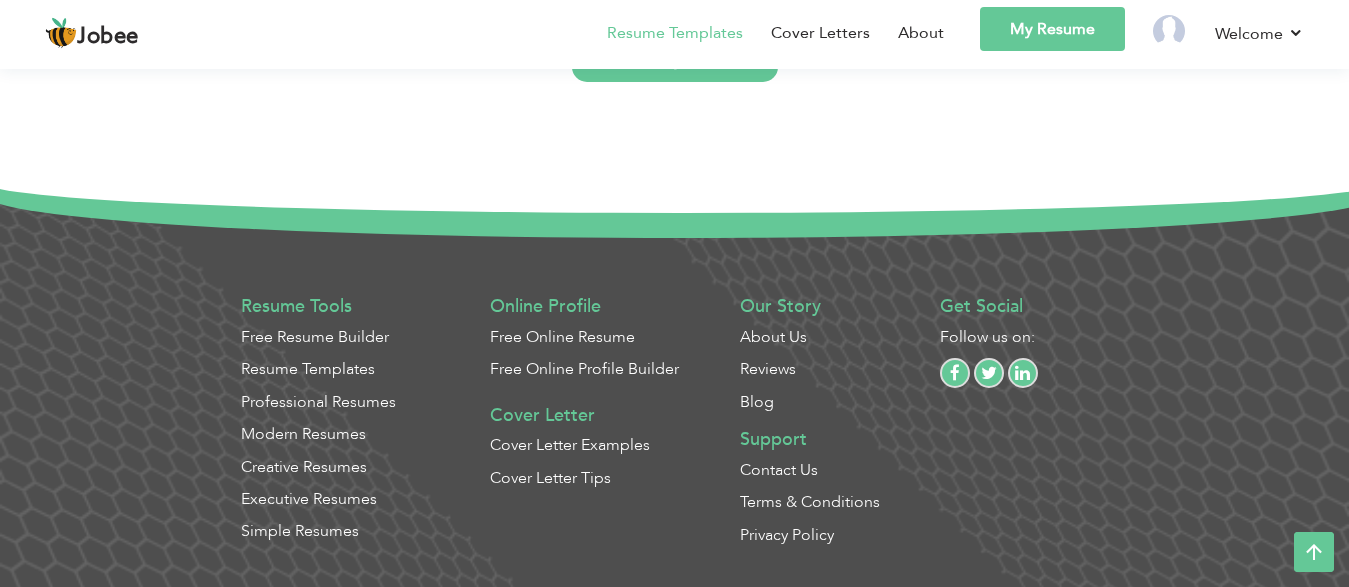 scroll, scrollTop: 5262, scrollLeft: 0, axis: vertical 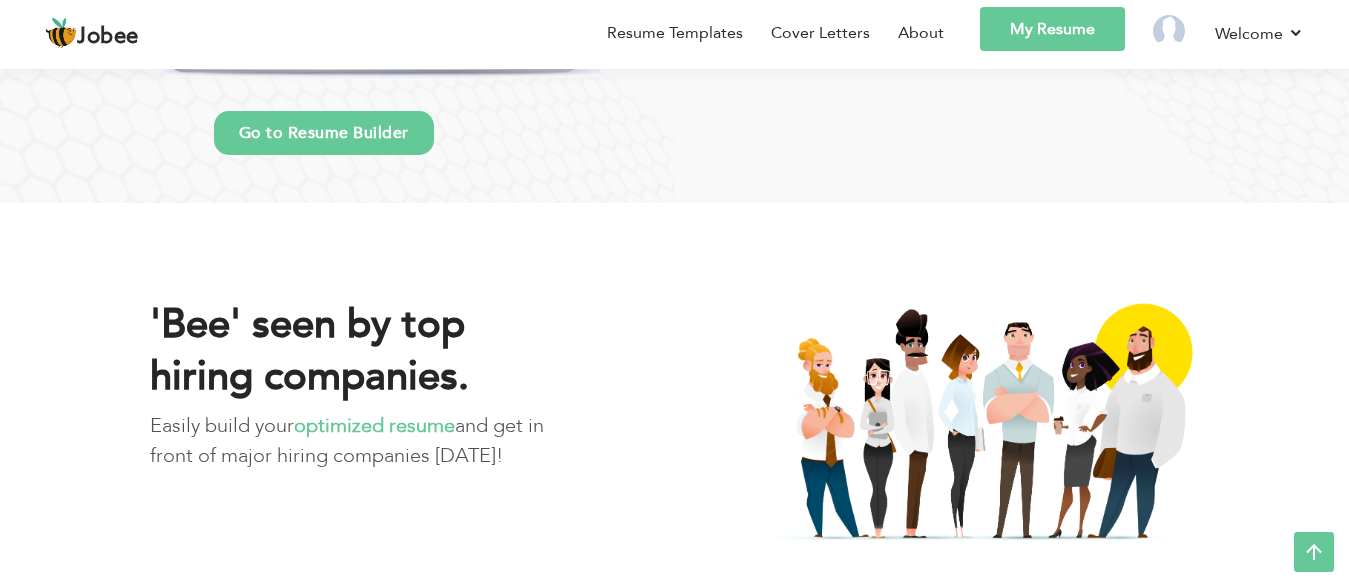 click on "My Resume" at bounding box center (1052, 29) 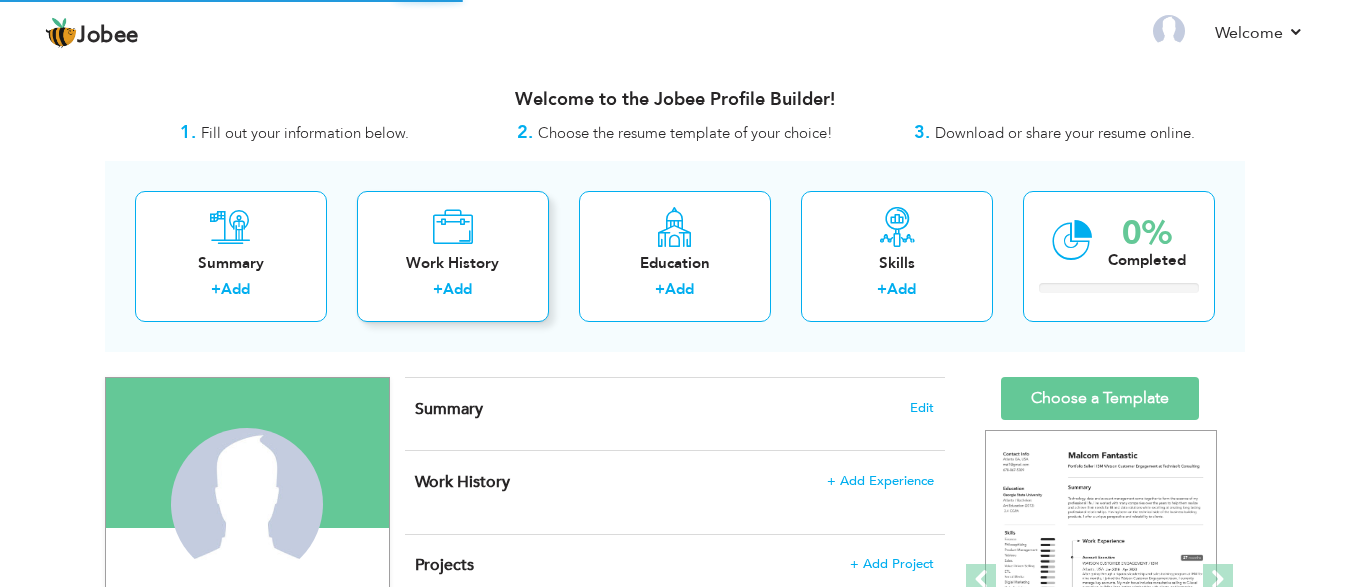 scroll, scrollTop: 0, scrollLeft: 0, axis: both 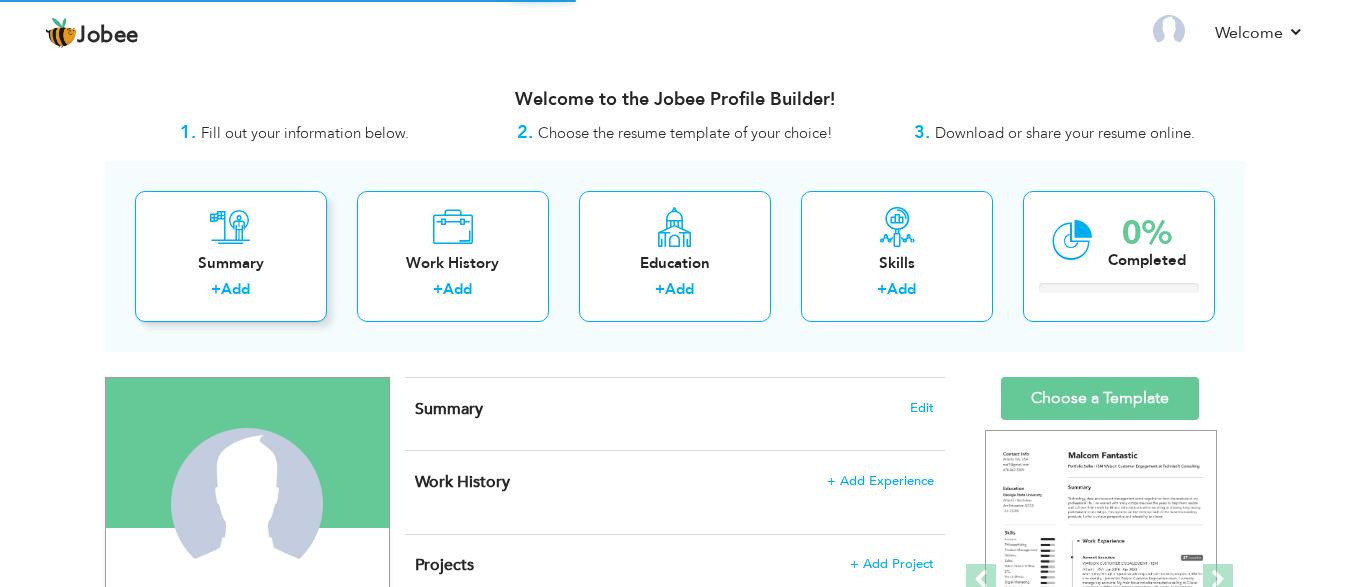 click on "Summary" at bounding box center [231, 263] 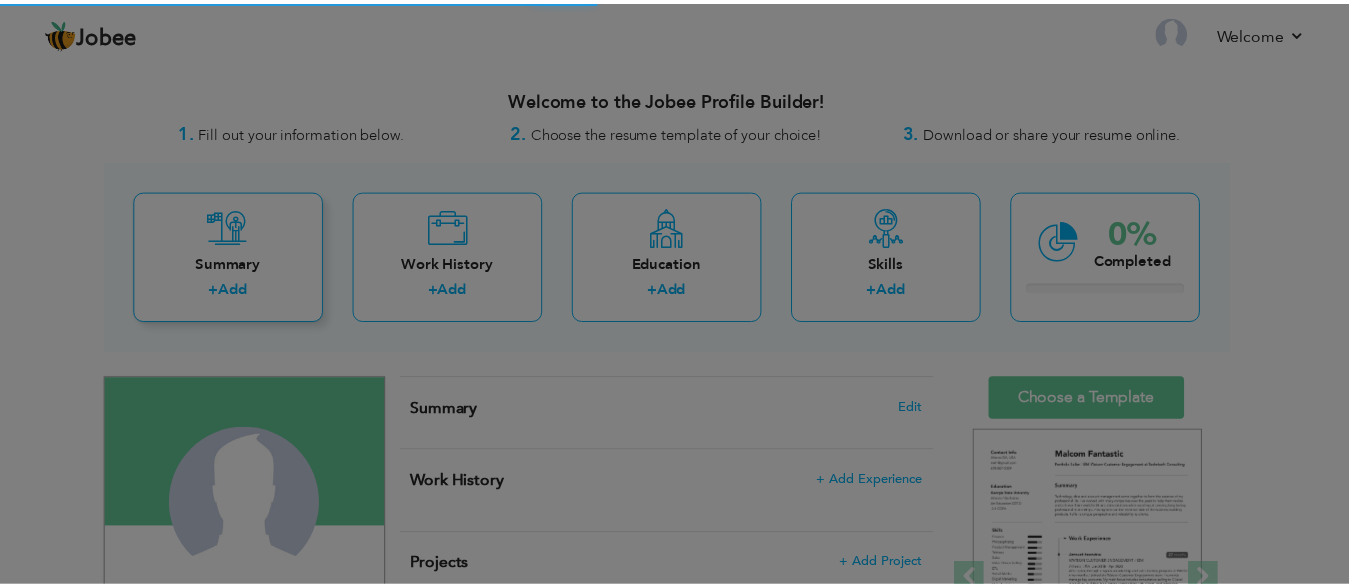 scroll, scrollTop: 0, scrollLeft: 0, axis: both 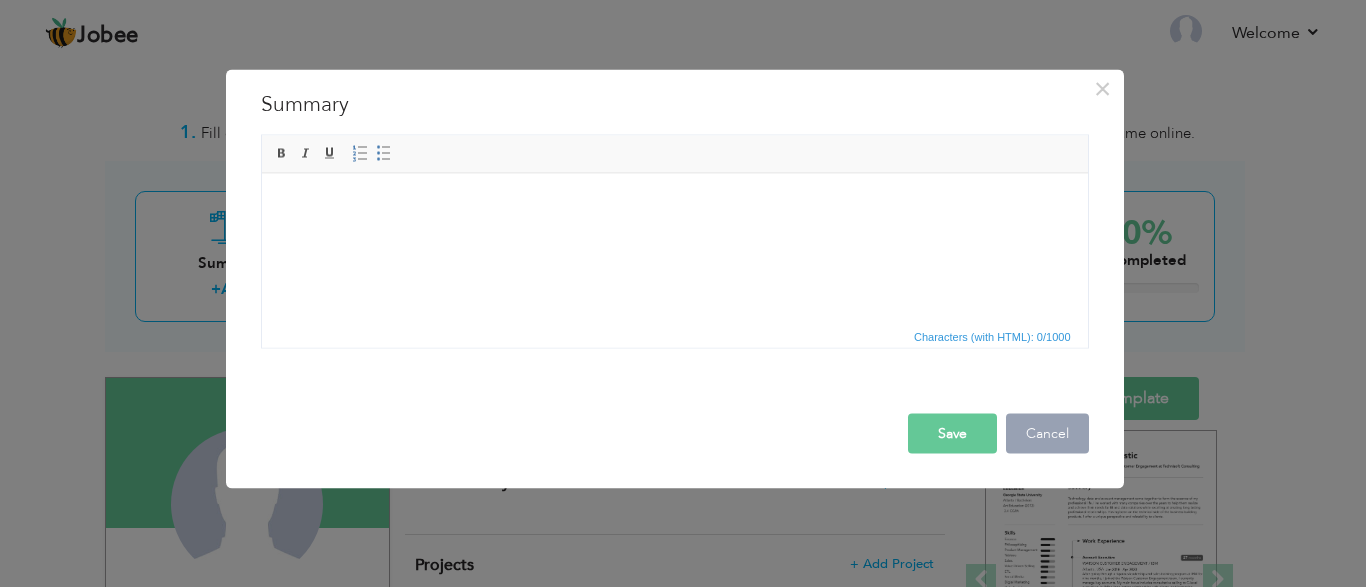 click on "Cancel" at bounding box center [1047, 433] 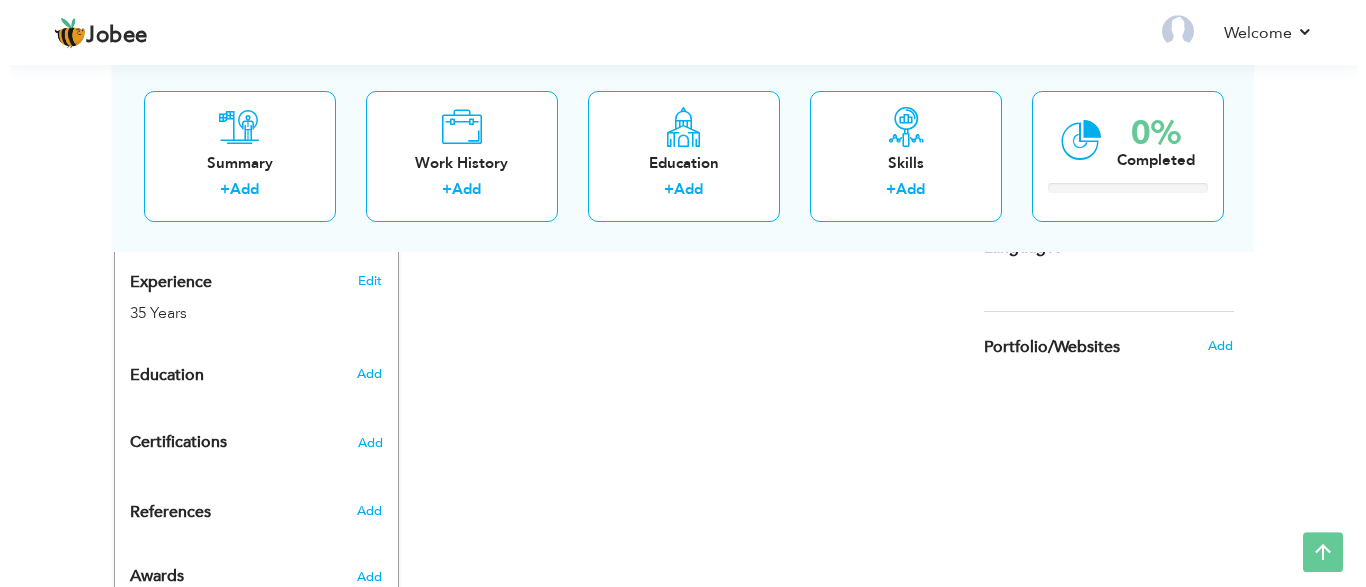 scroll, scrollTop: 802, scrollLeft: 0, axis: vertical 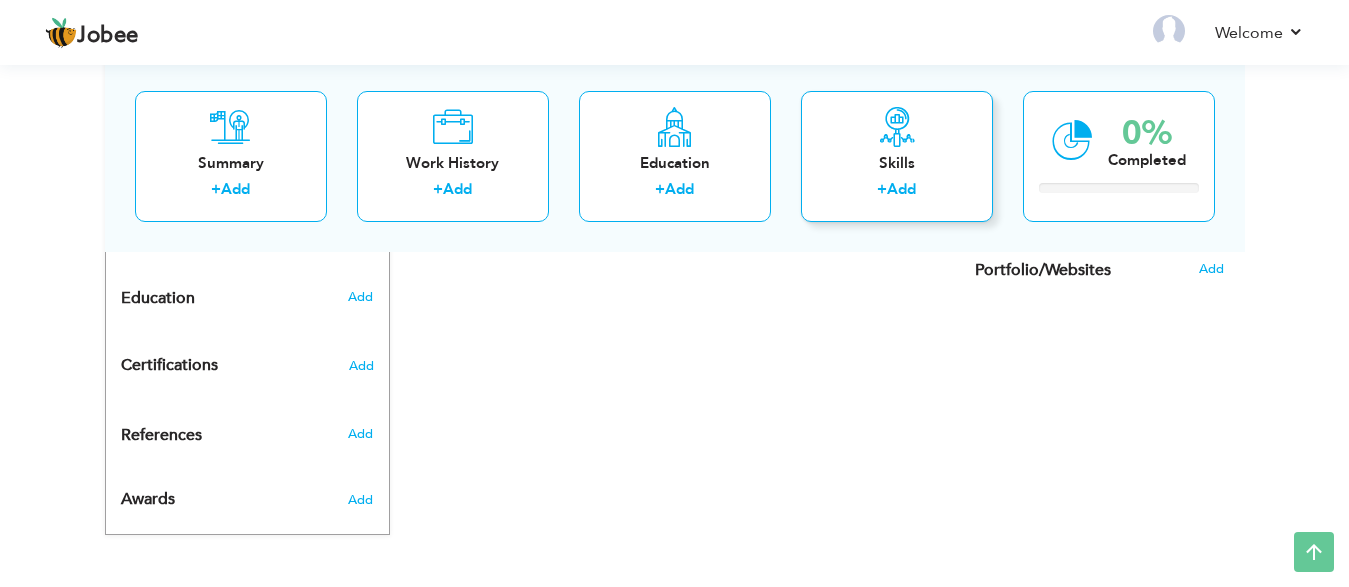 click on "Skills" at bounding box center (897, 162) 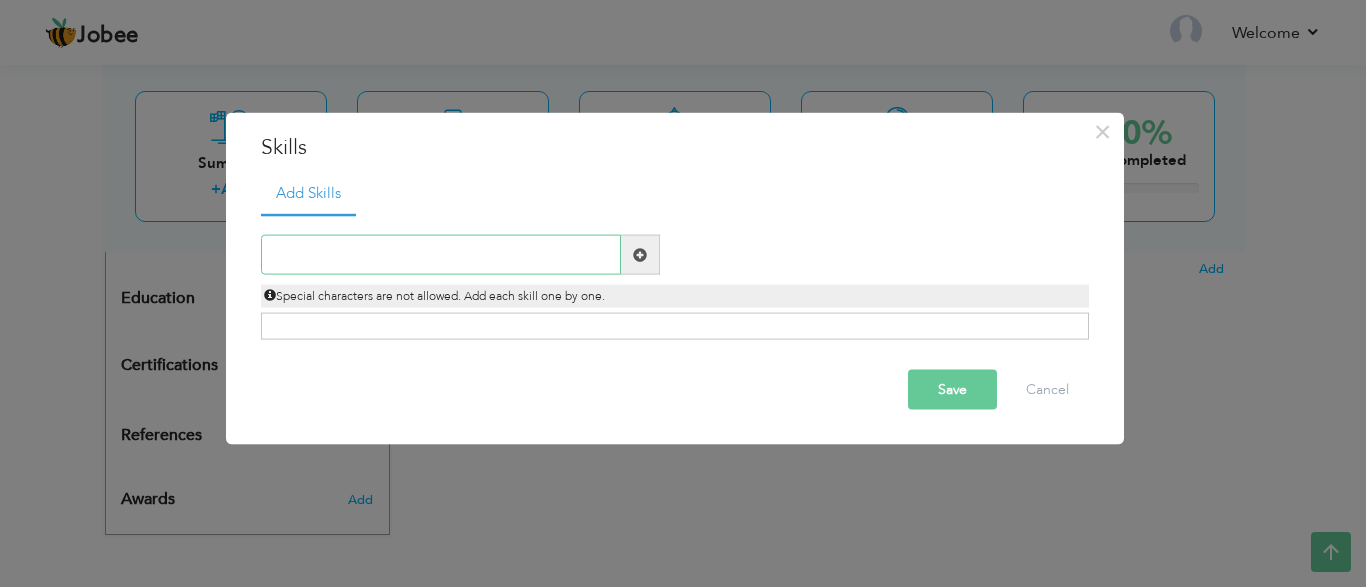 click at bounding box center [441, 255] 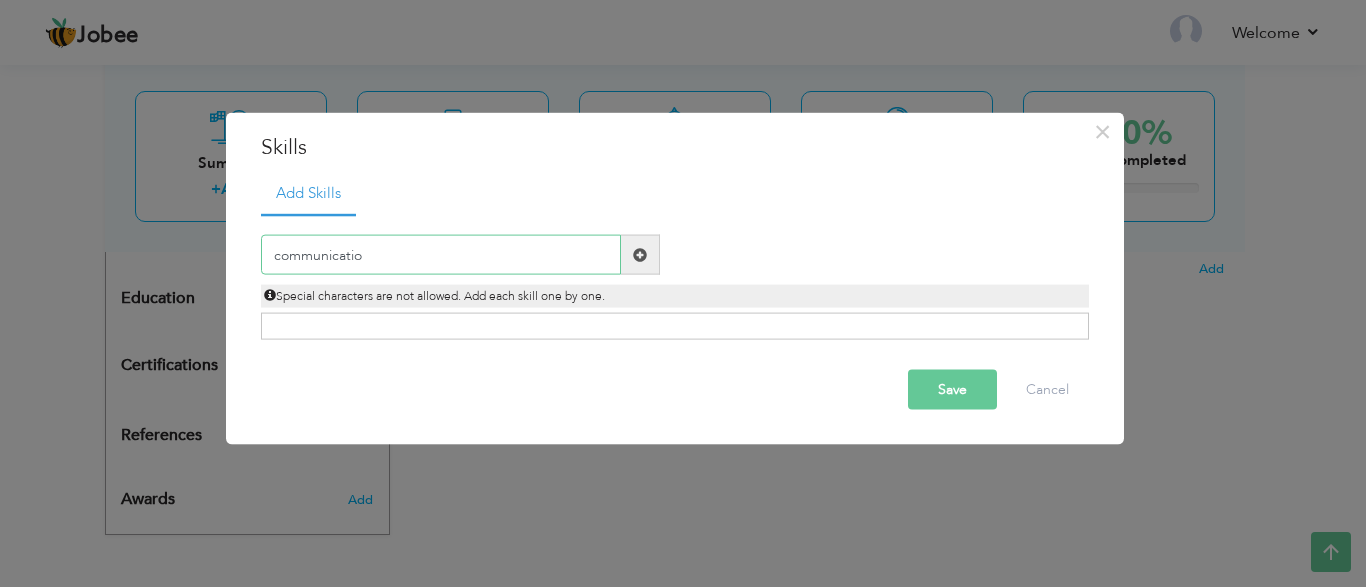 type on "communication" 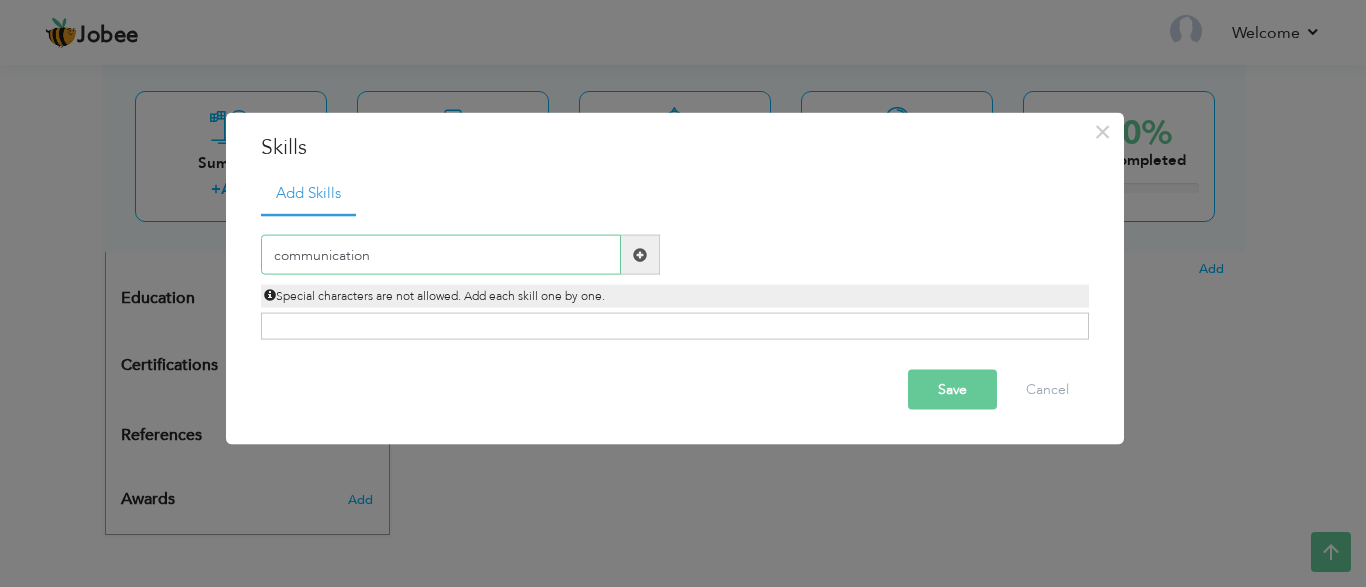 type 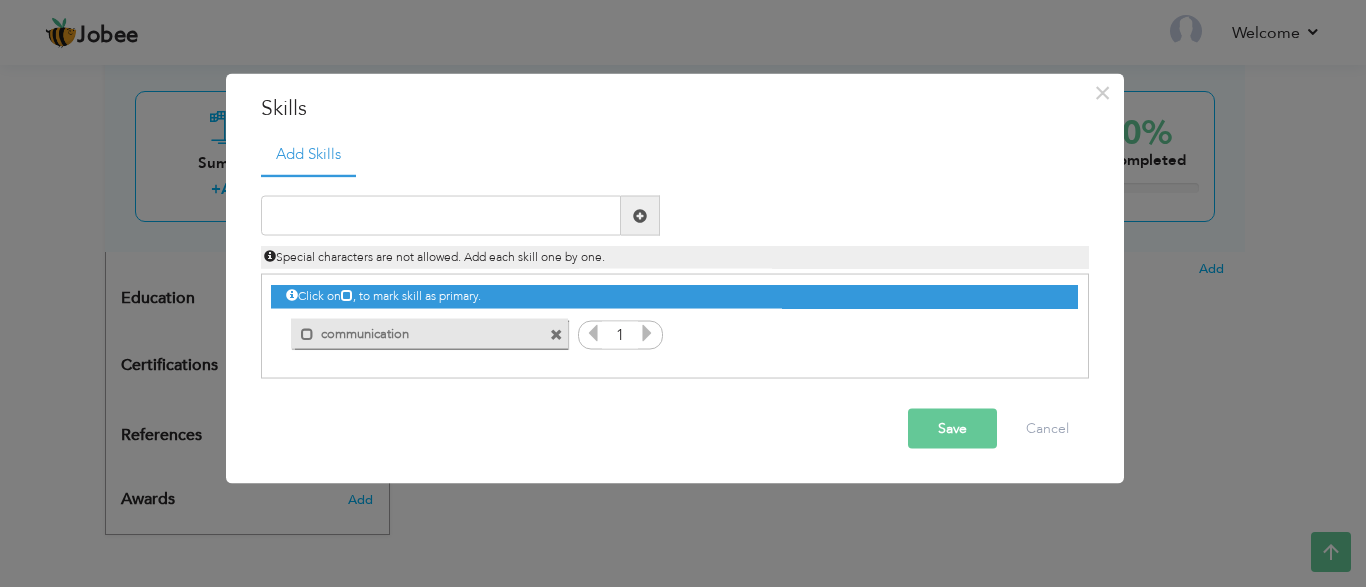 click on "Save" at bounding box center (952, 429) 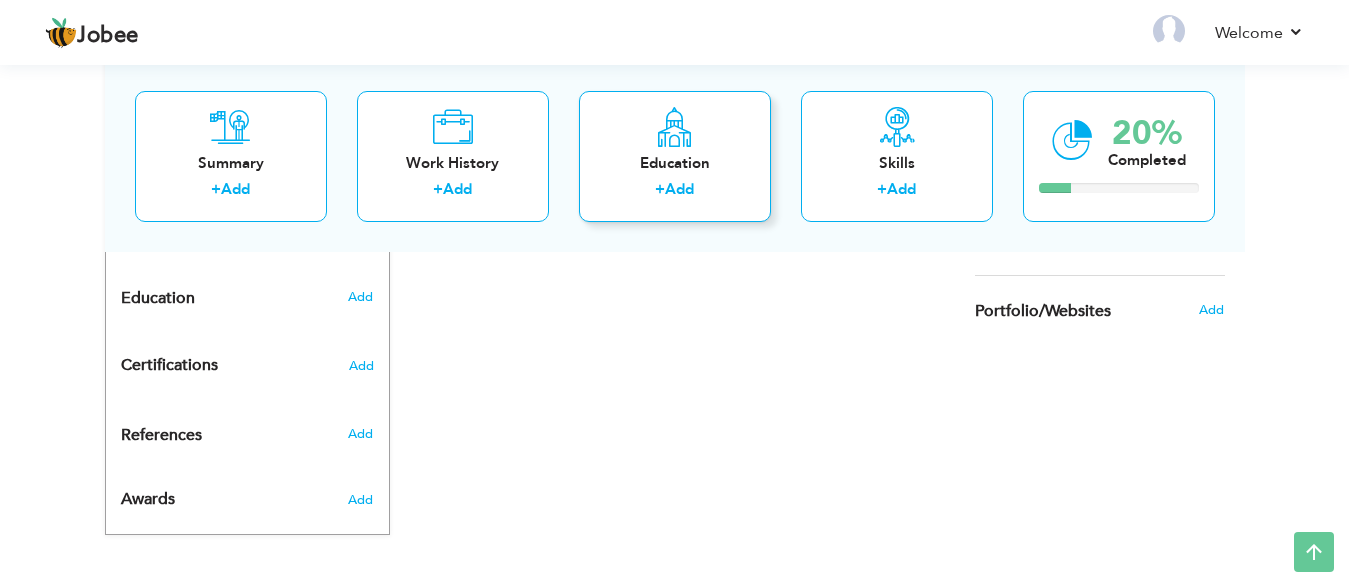 click on "+  Add" at bounding box center (675, 192) 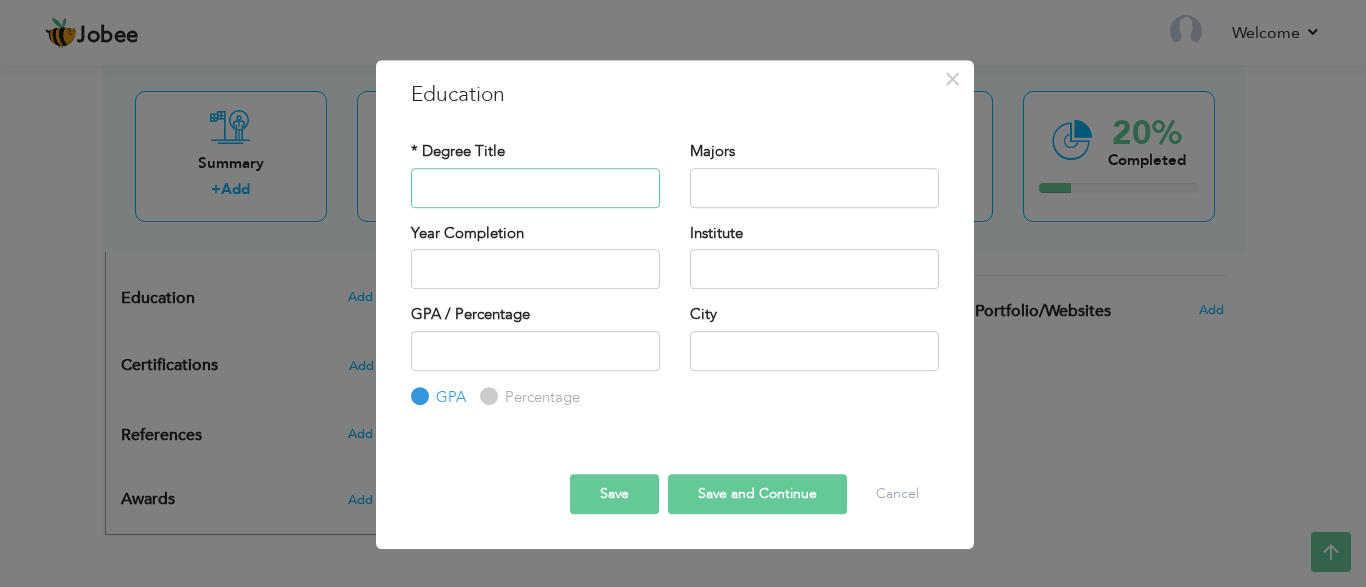 click at bounding box center [535, 188] 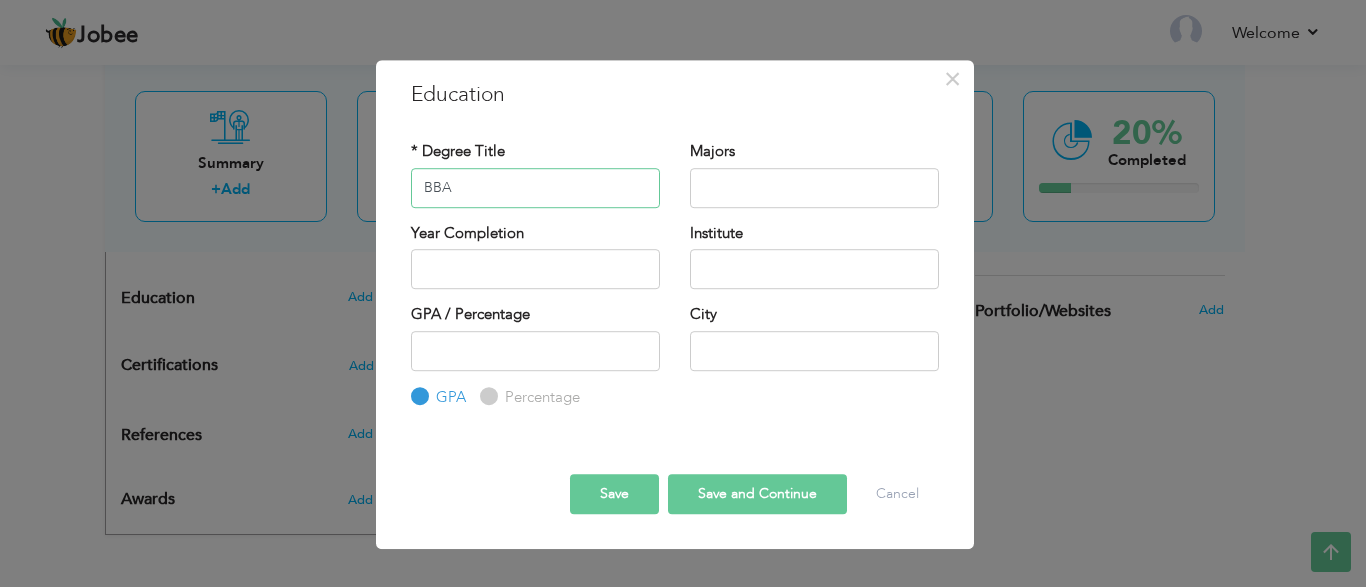 type on "BBA" 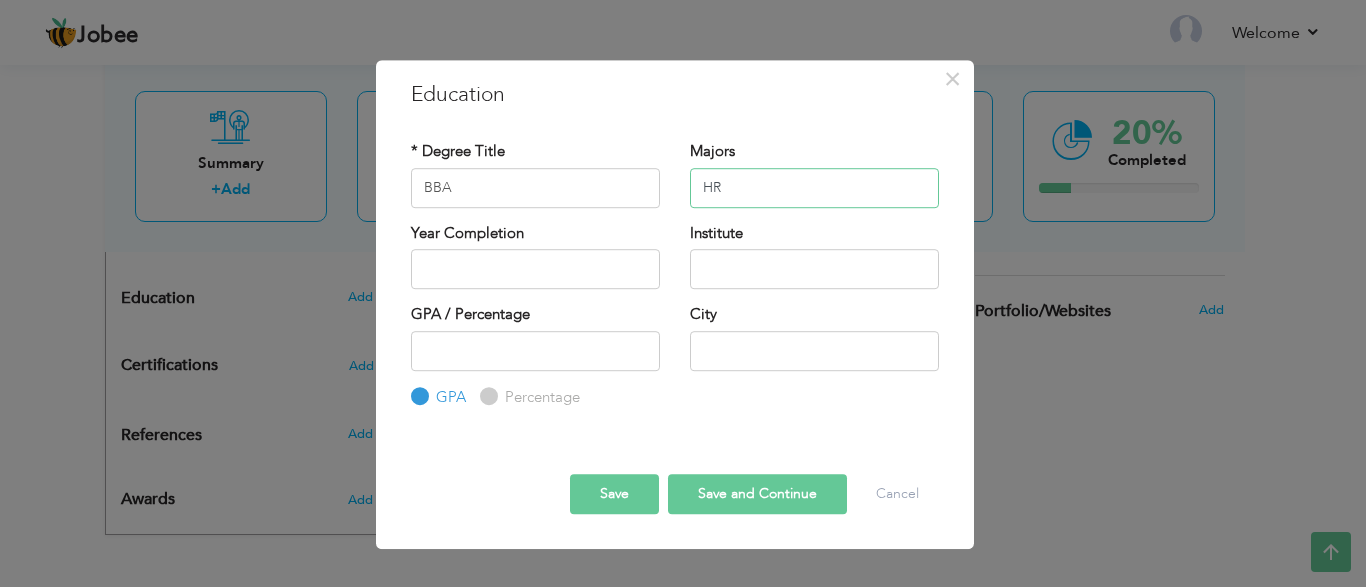 type on "HR" 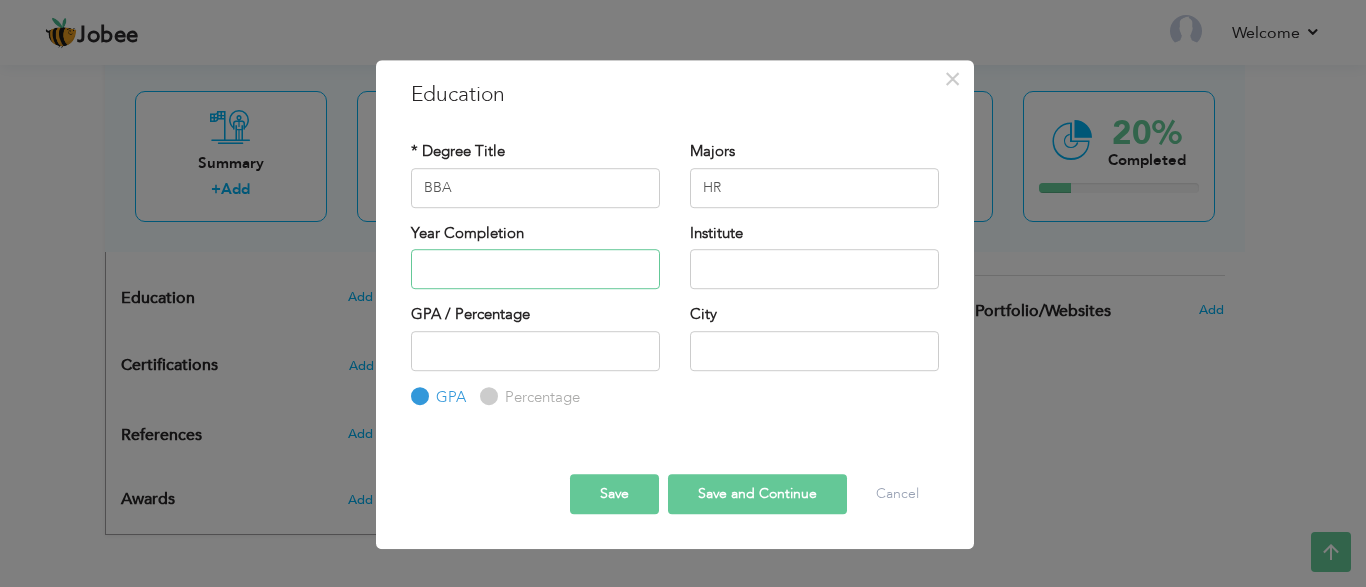 type on "2025" 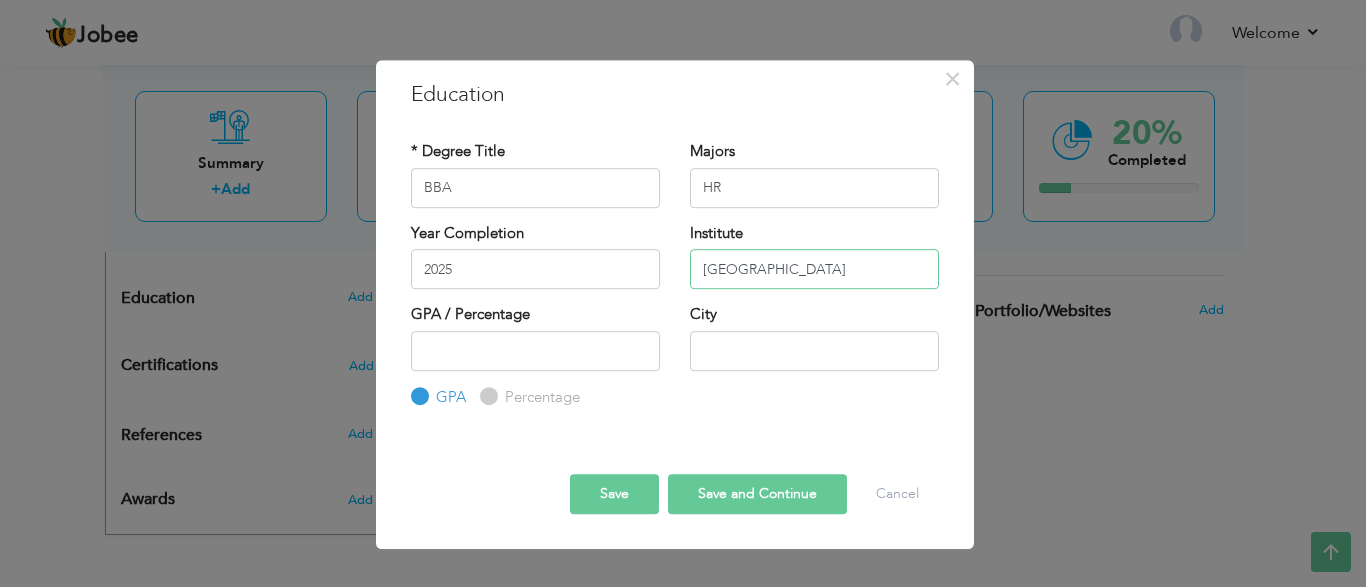 type on "Karachi University" 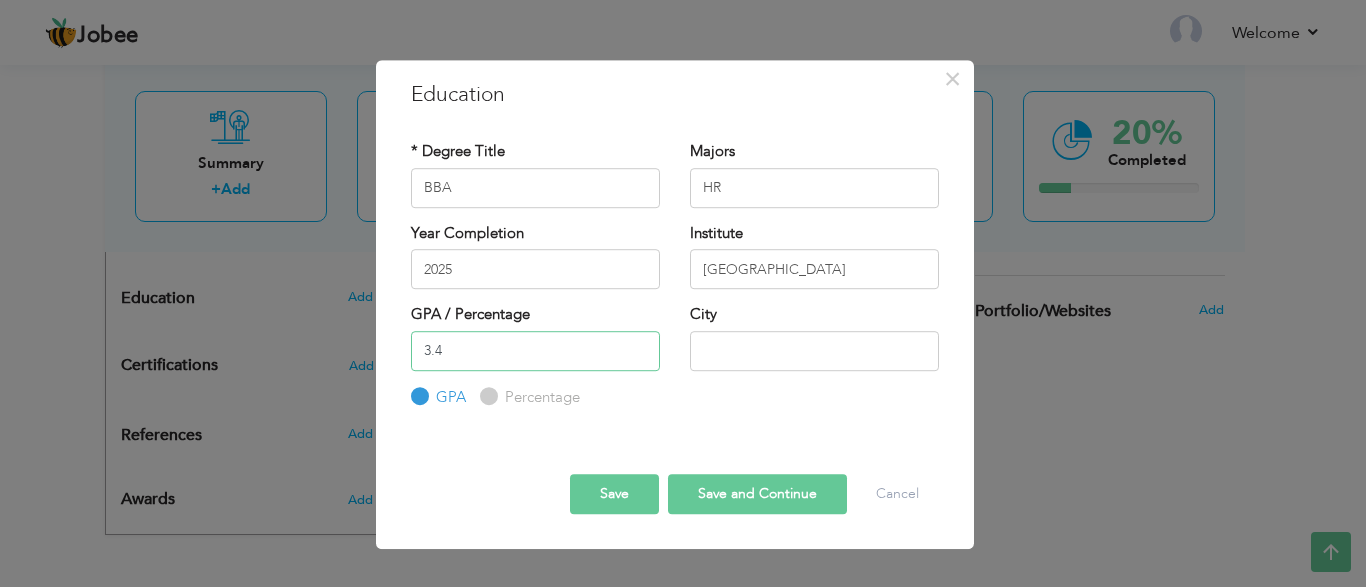 type on "3.4" 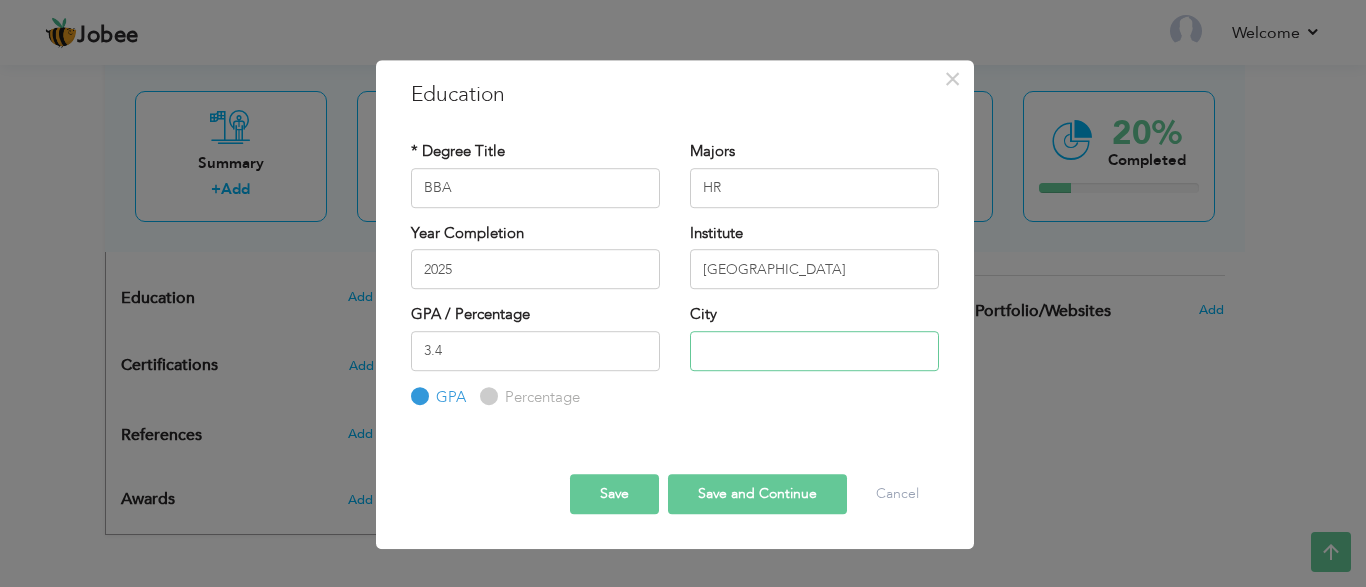 click at bounding box center (814, 351) 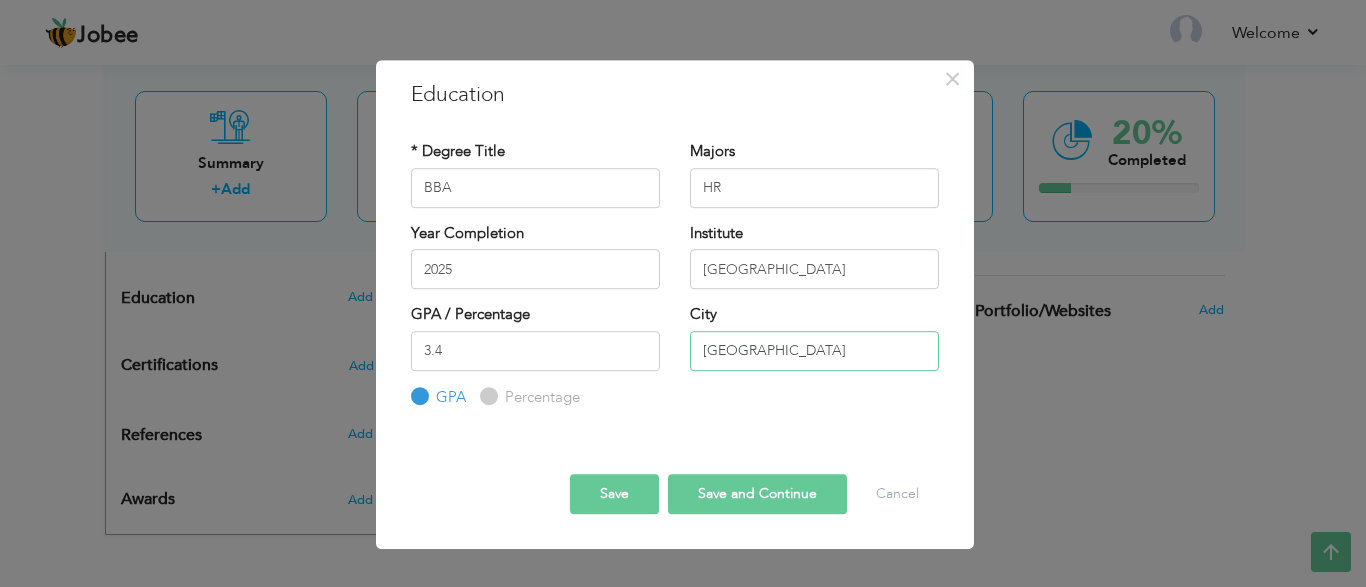 type on "Karachi" 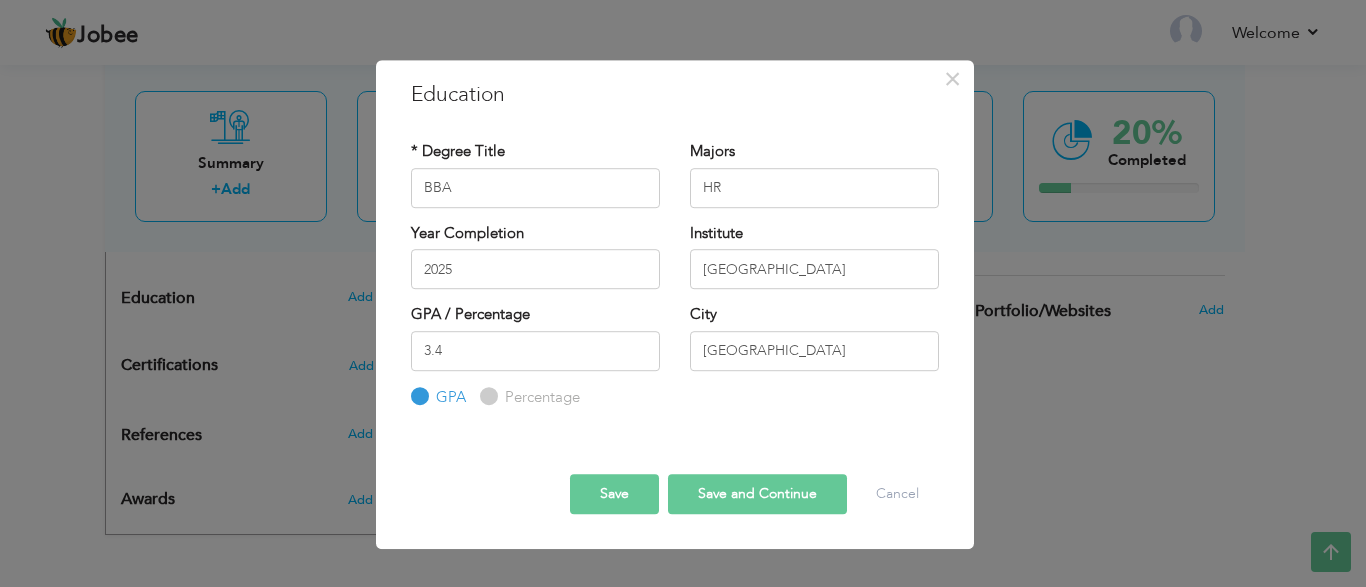 click on "Save" at bounding box center (614, 494) 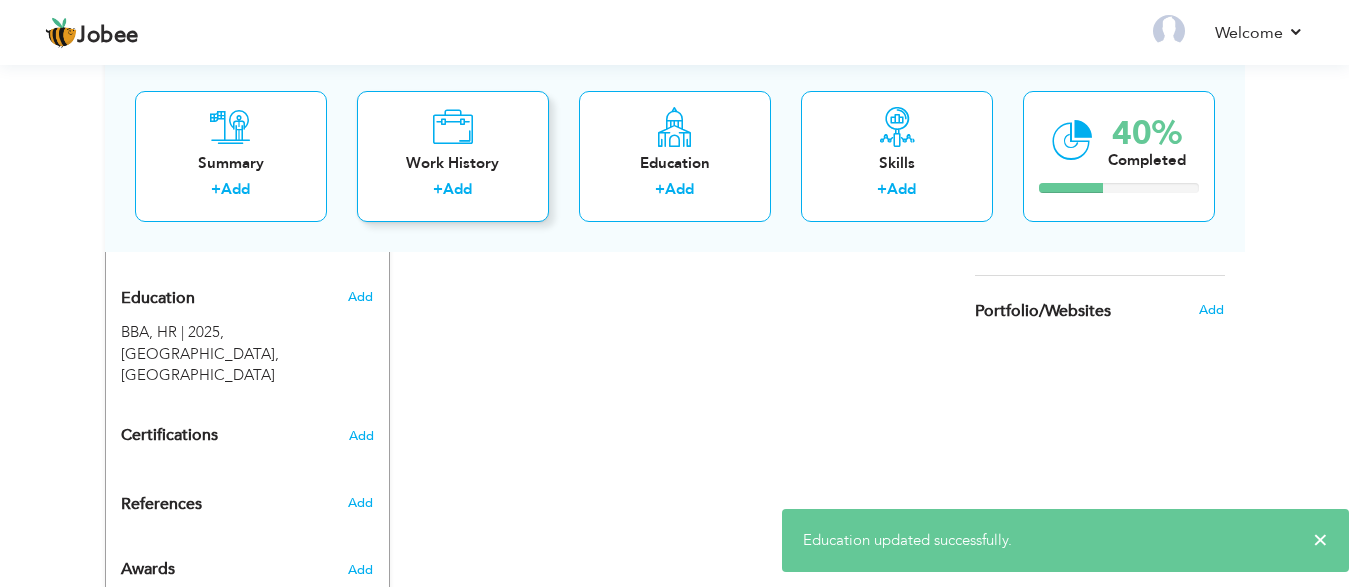 click on "Add" at bounding box center [457, 189] 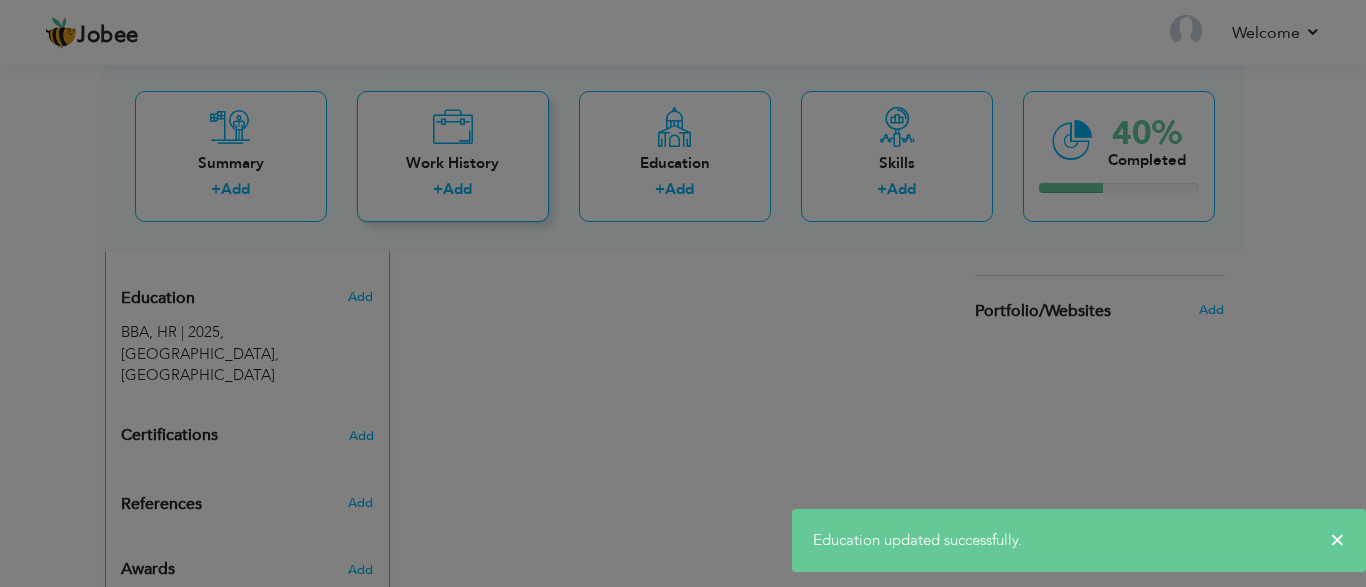 scroll, scrollTop: 0, scrollLeft: 0, axis: both 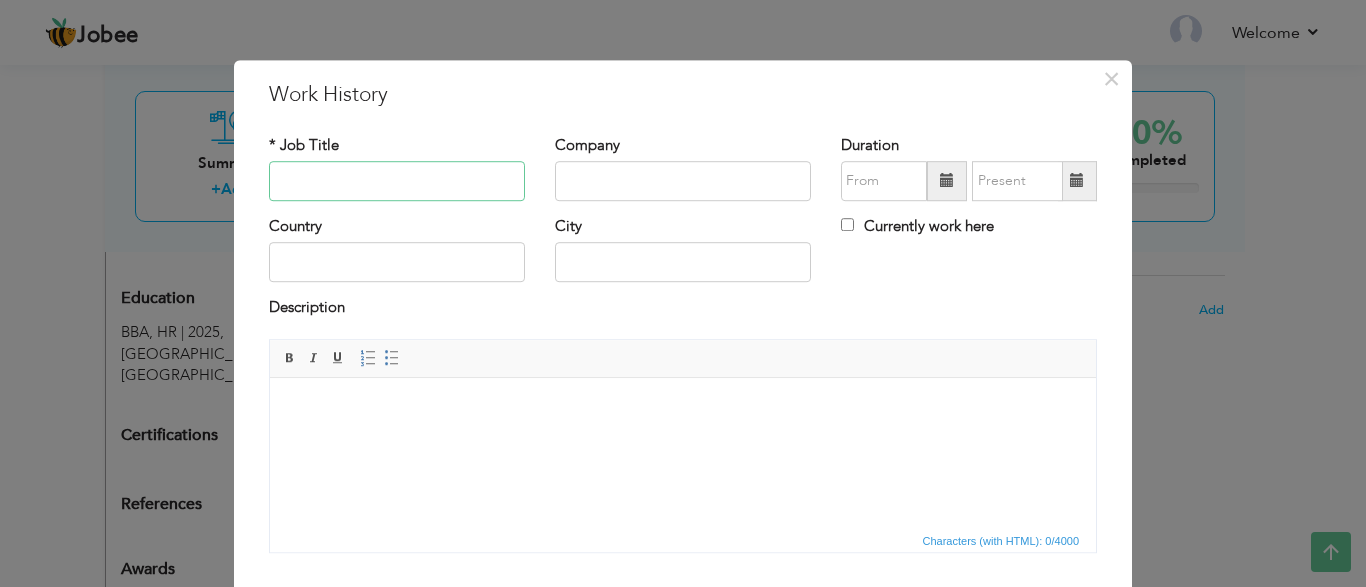 click at bounding box center [397, 181] 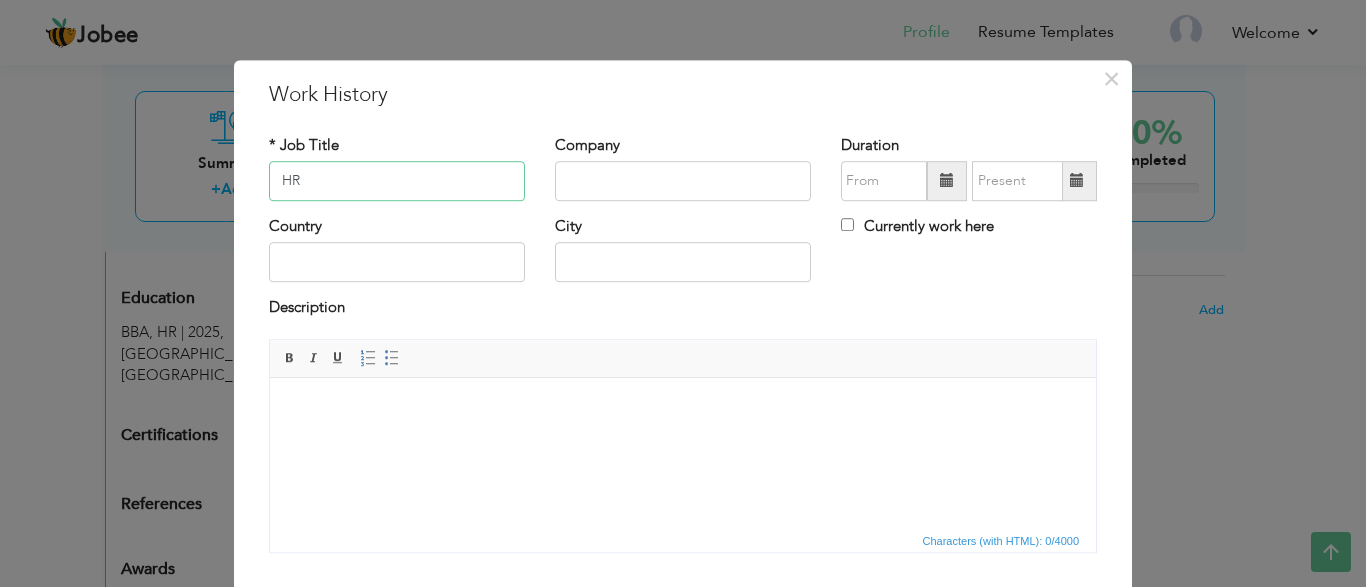 type on "HR" 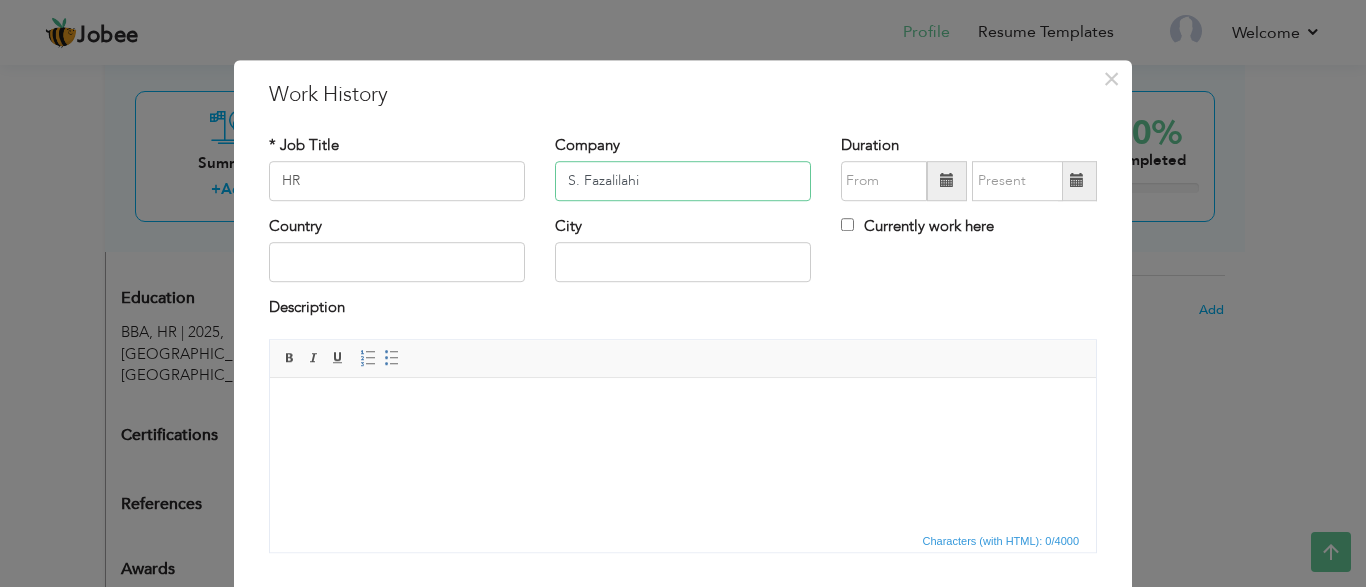type on "S. Fazalilahi" 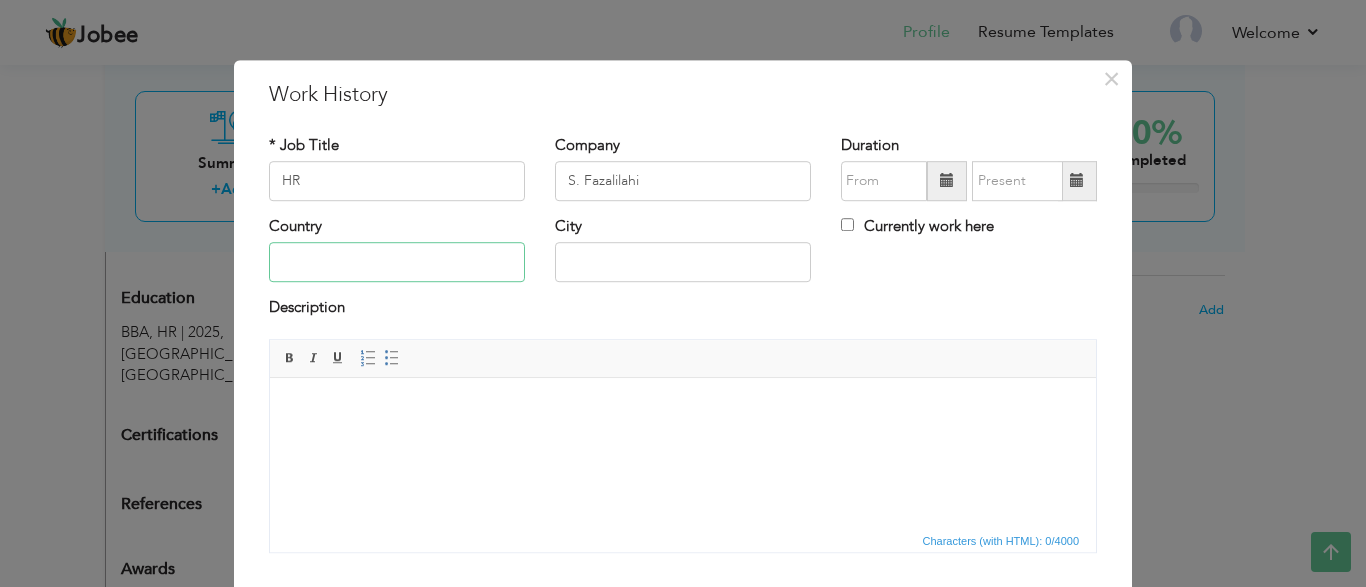 click at bounding box center [397, 263] 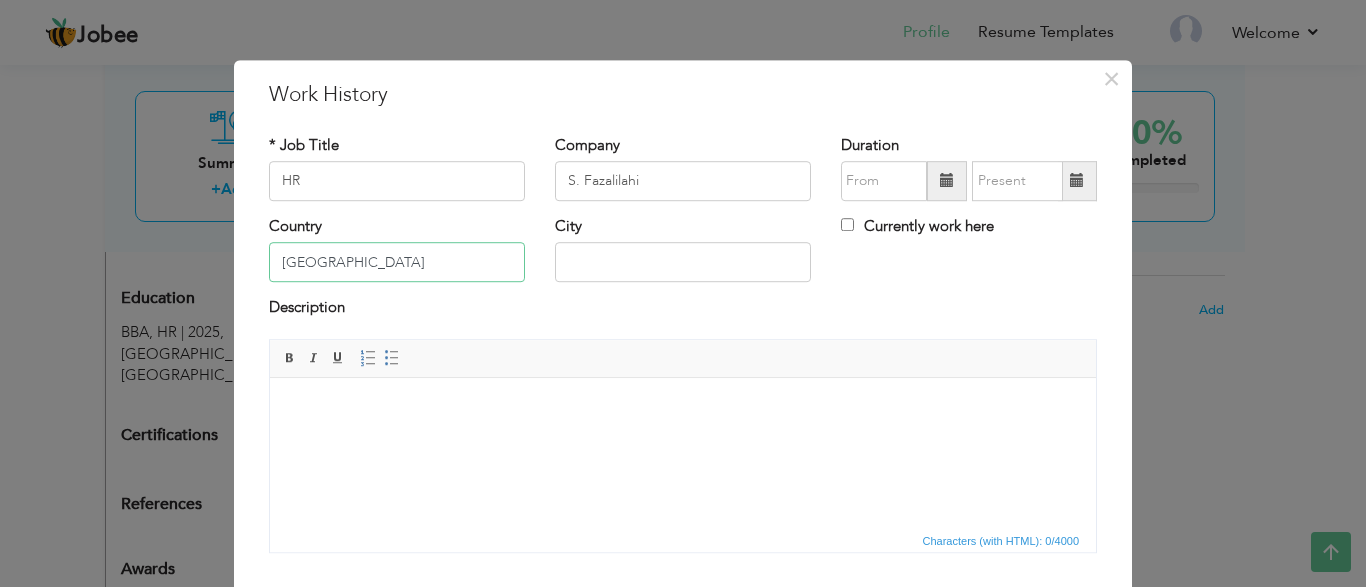 type on "[GEOGRAPHIC_DATA]" 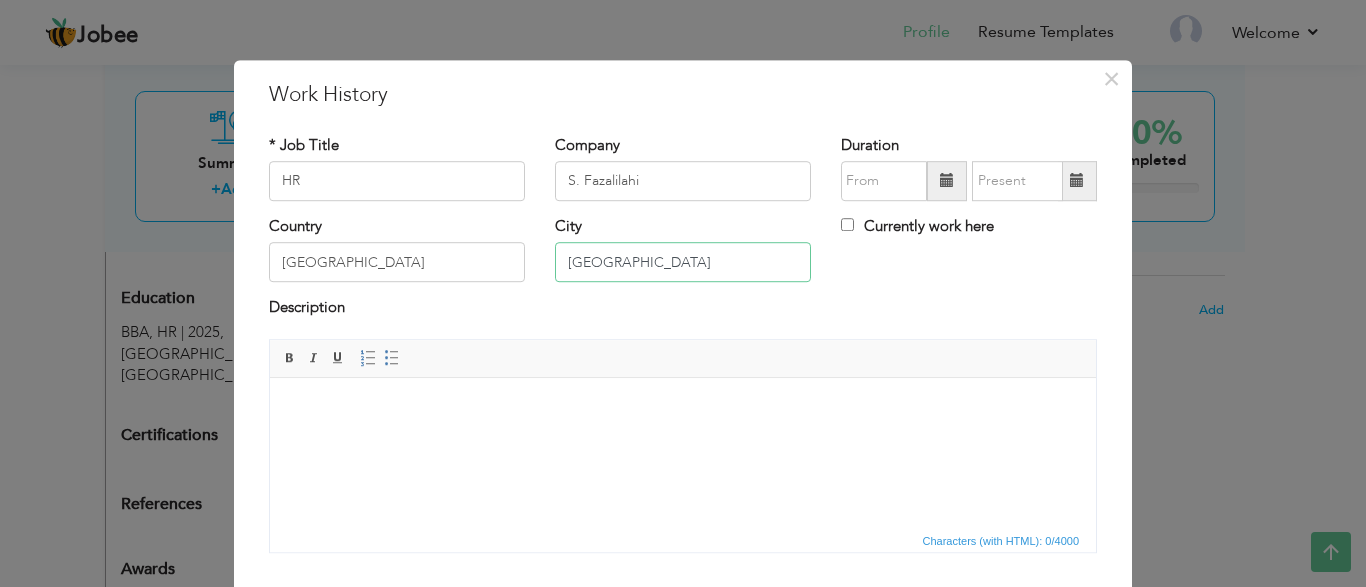 type on "Karachi" 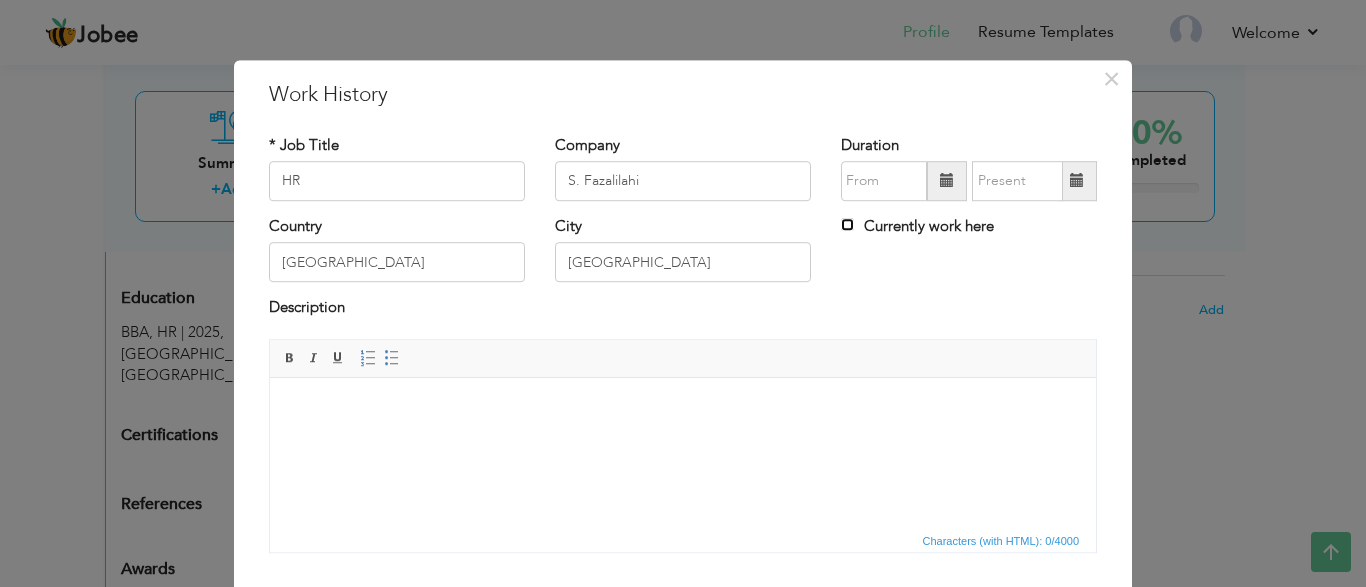 click on "Currently work here" at bounding box center (847, 224) 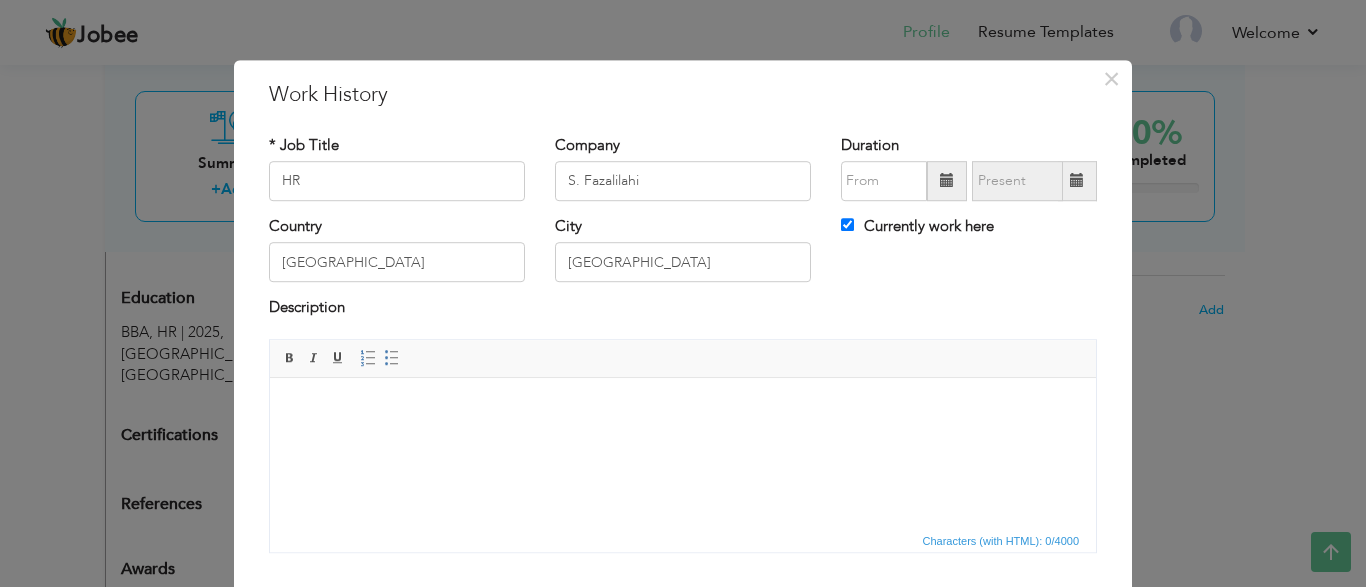 click at bounding box center [947, 181] 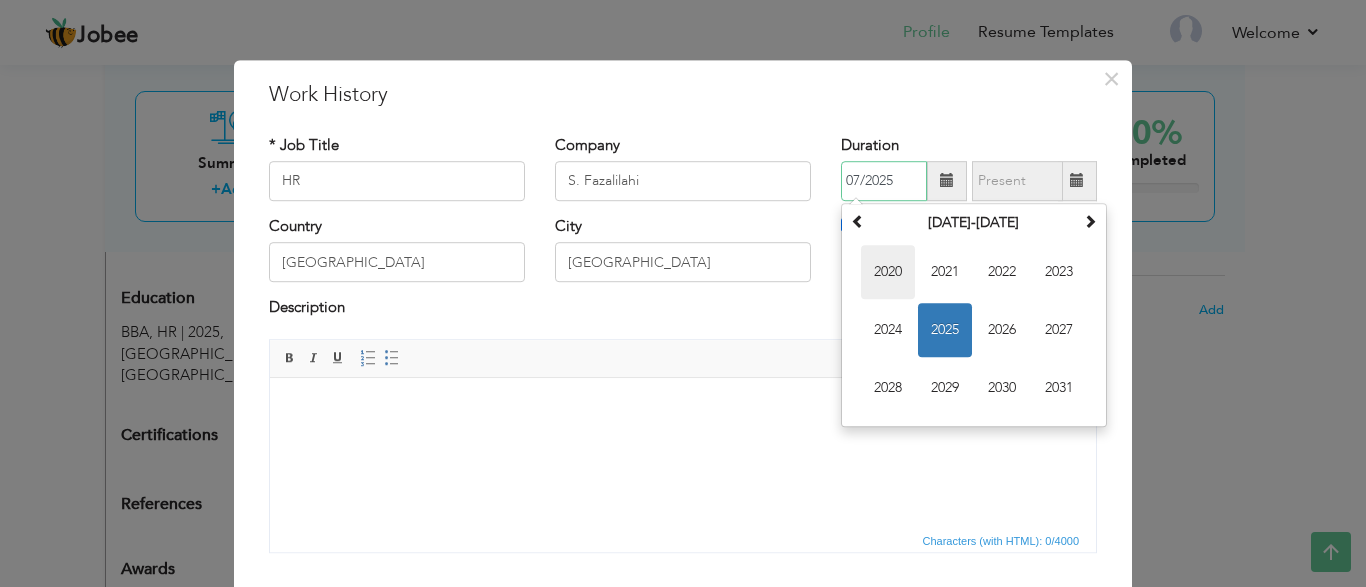 click on "2020" at bounding box center [888, 272] 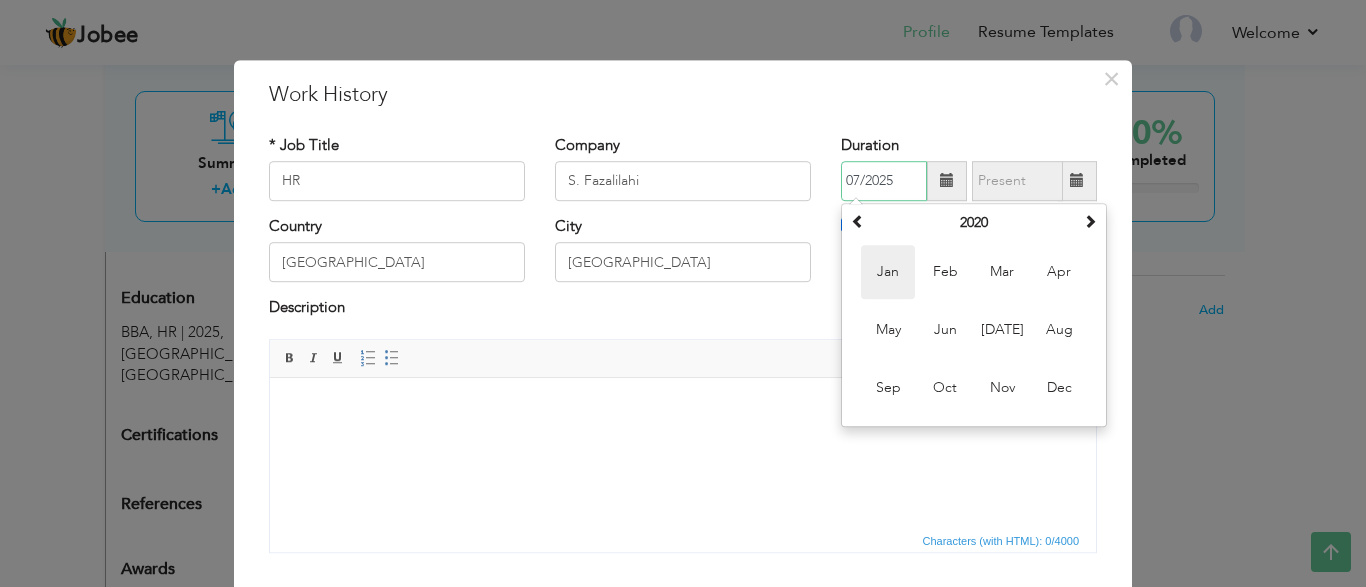 click on "Jan" at bounding box center [888, 272] 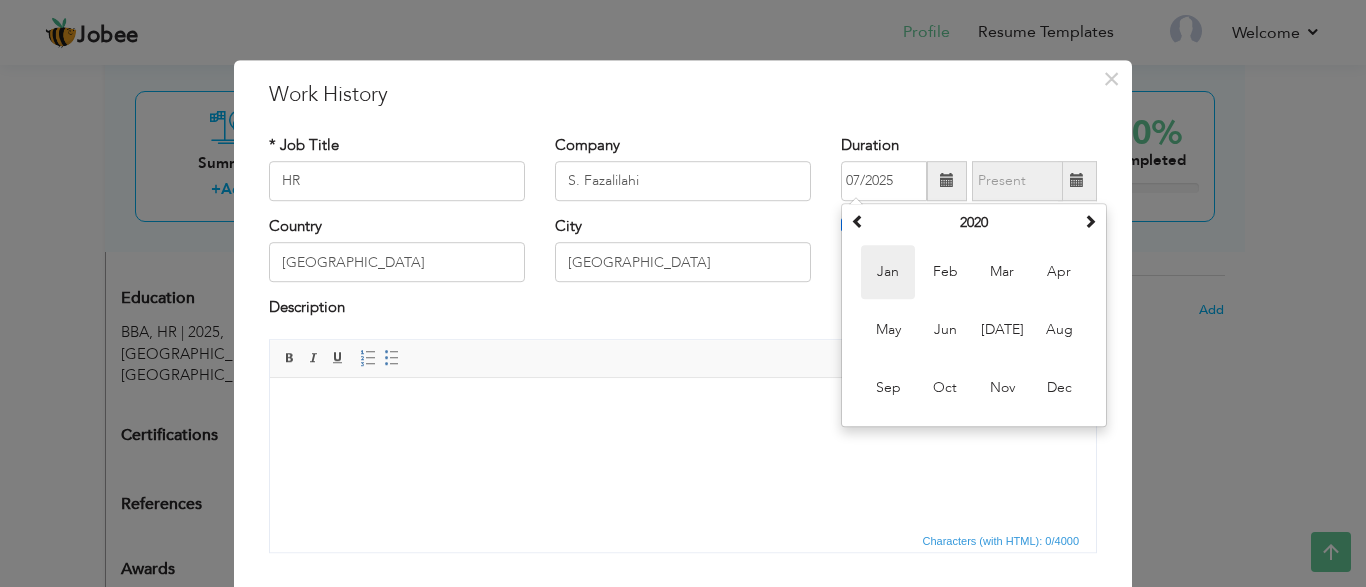 type on "01/2020" 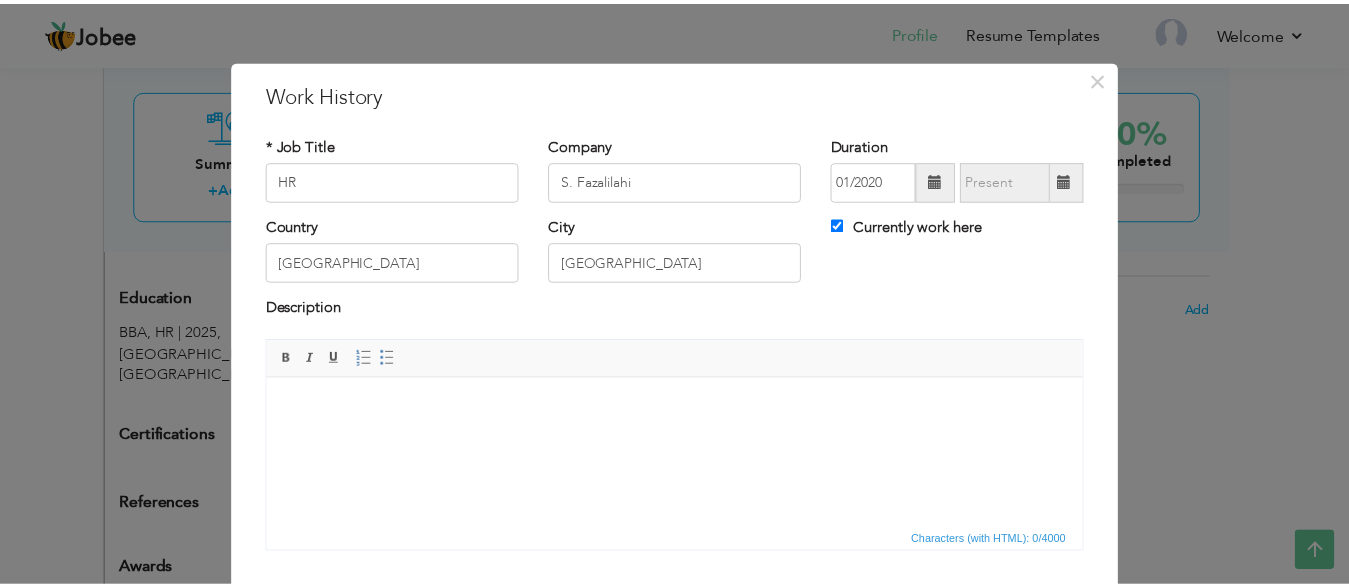 scroll, scrollTop: 129, scrollLeft: 0, axis: vertical 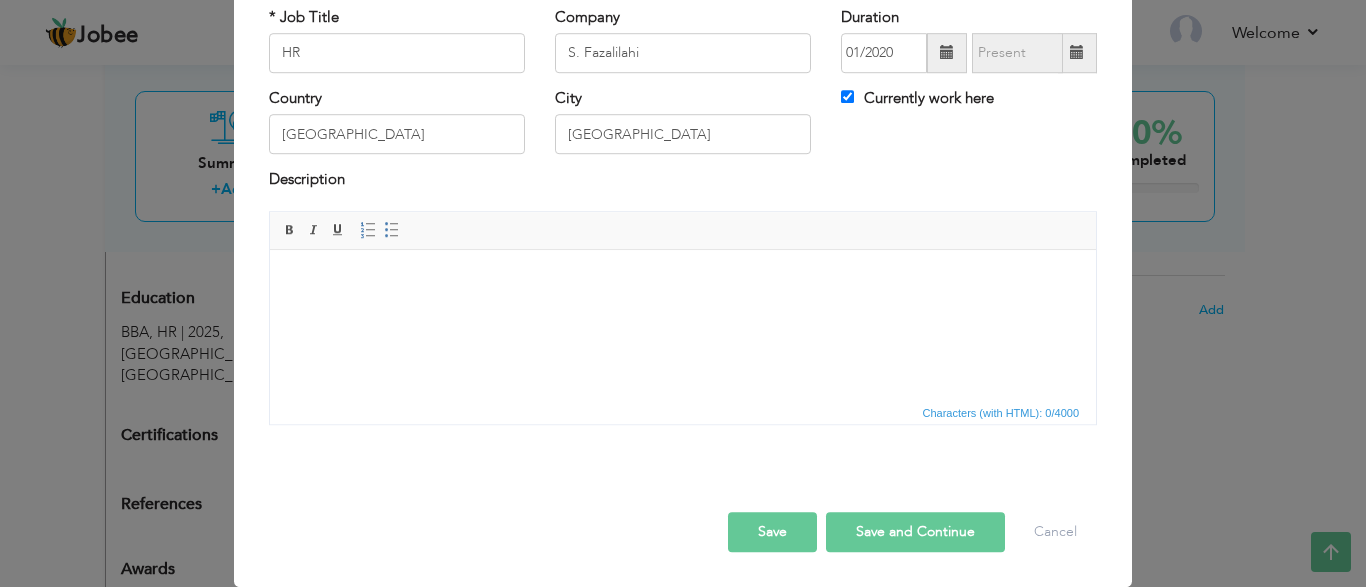 click on "Save" at bounding box center [772, 532] 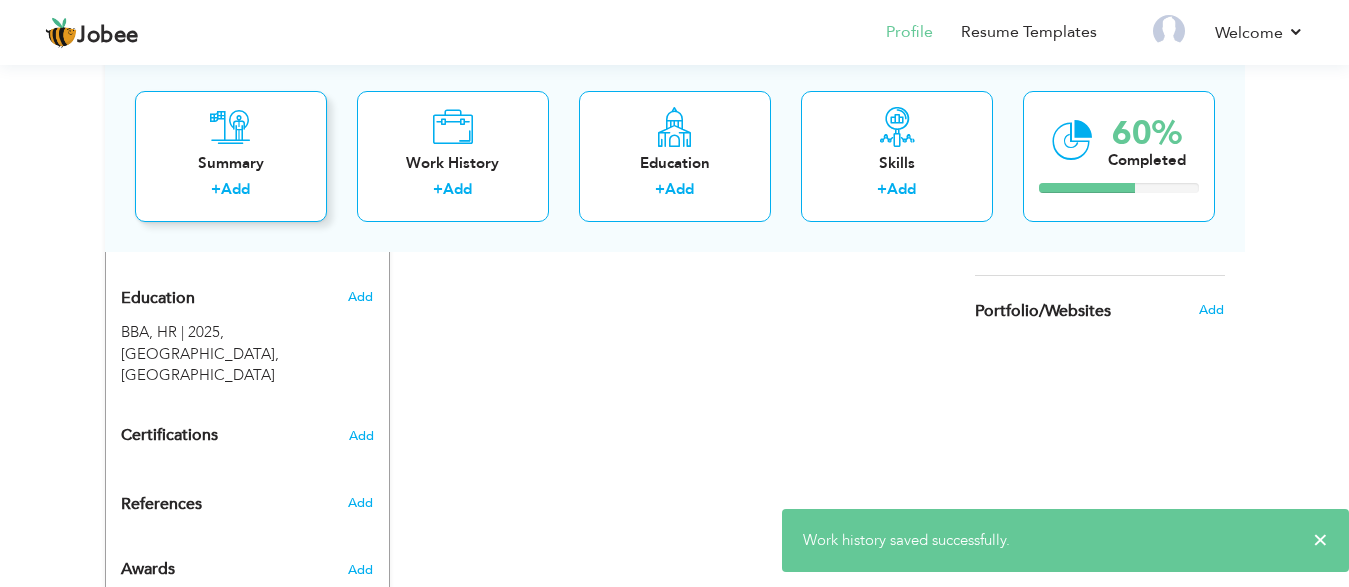 click on "Summary" at bounding box center (231, 162) 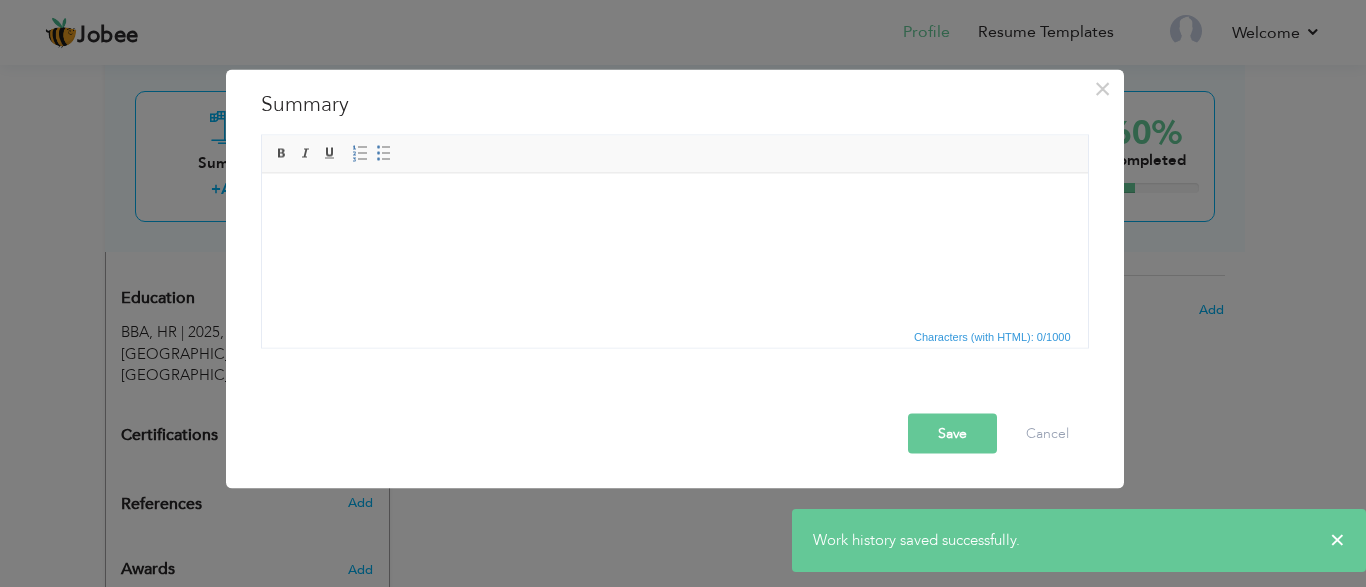 click at bounding box center (674, 248) 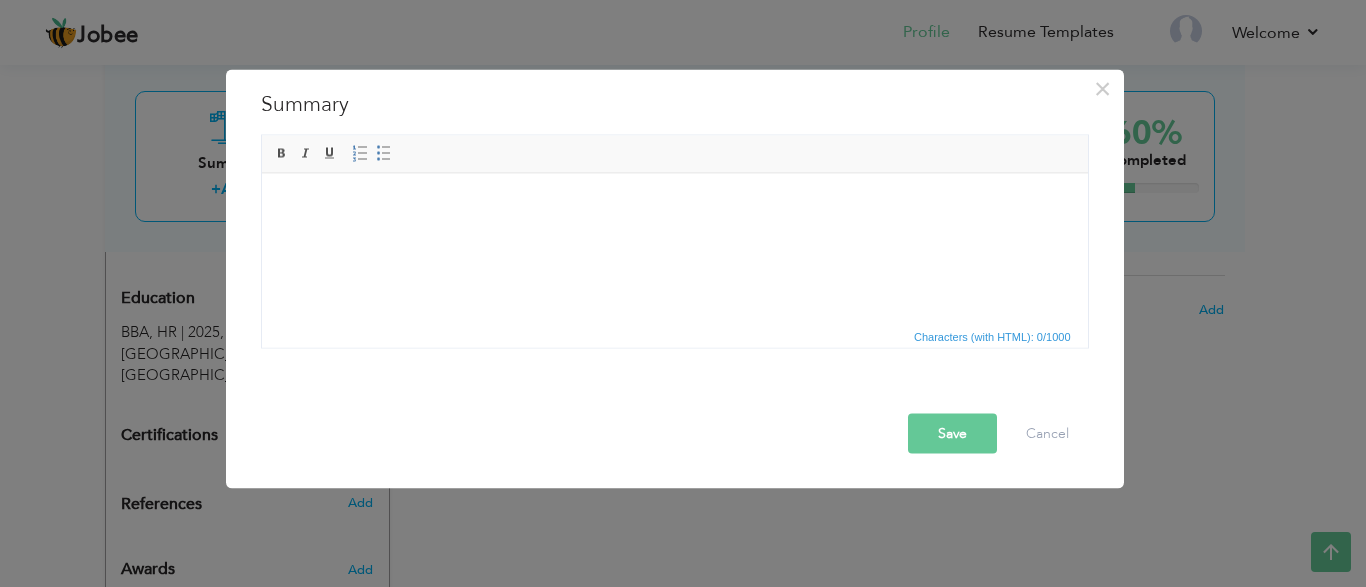 type 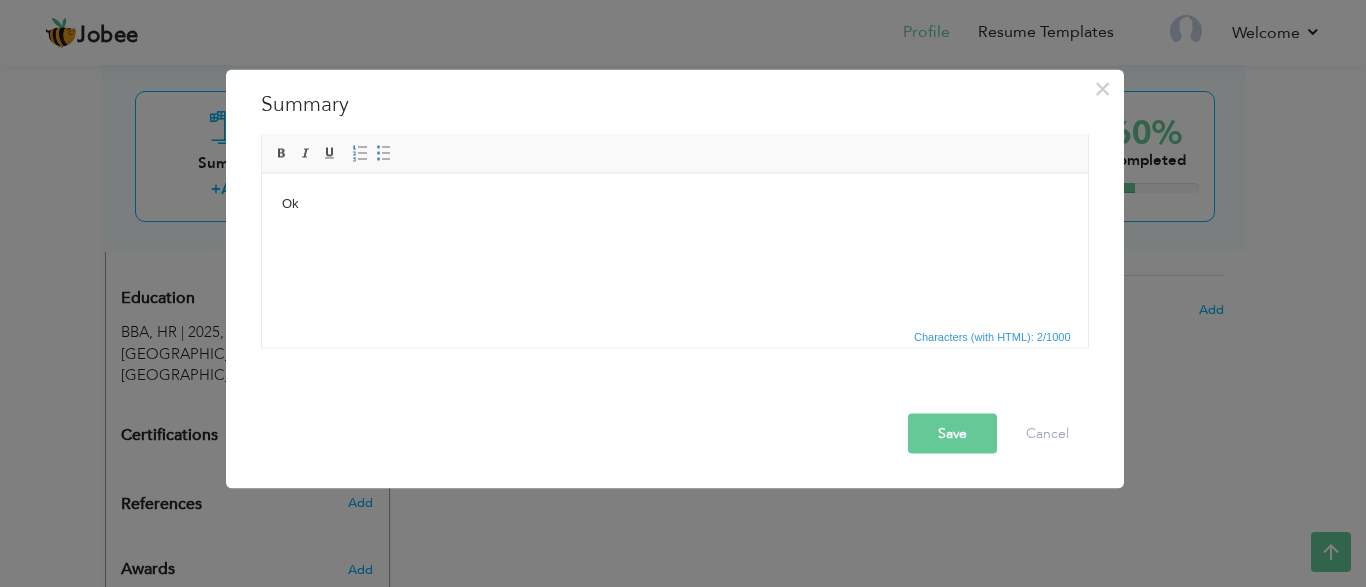 click on "Save" at bounding box center [952, 433] 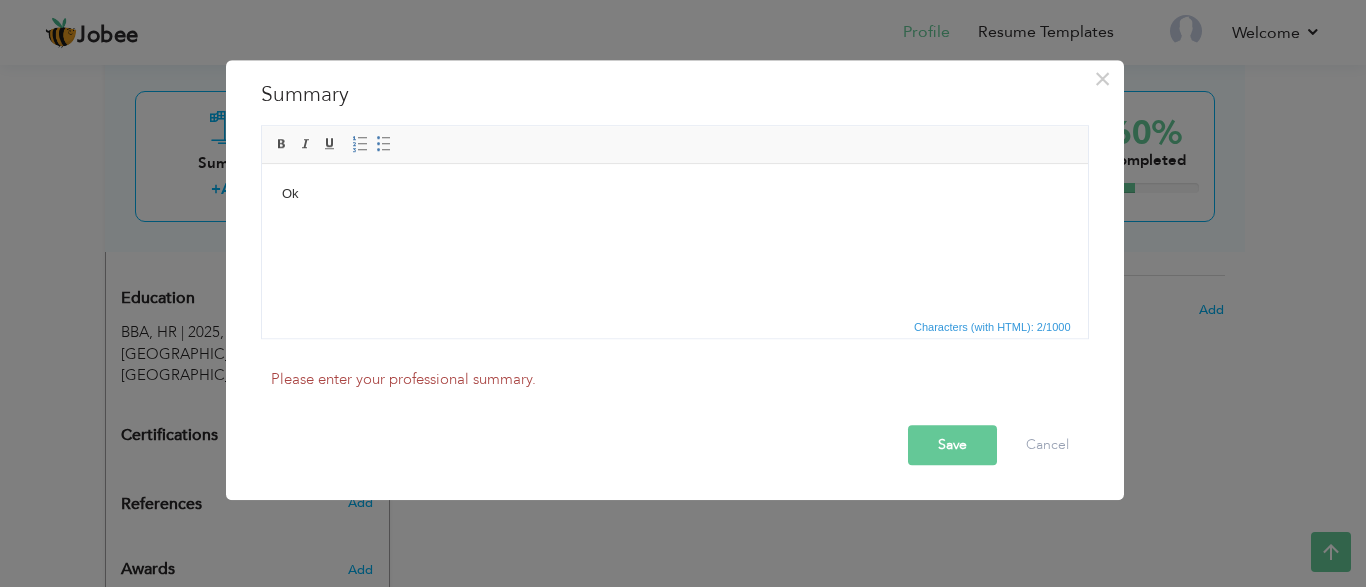 click on "Ok" at bounding box center (674, 238) 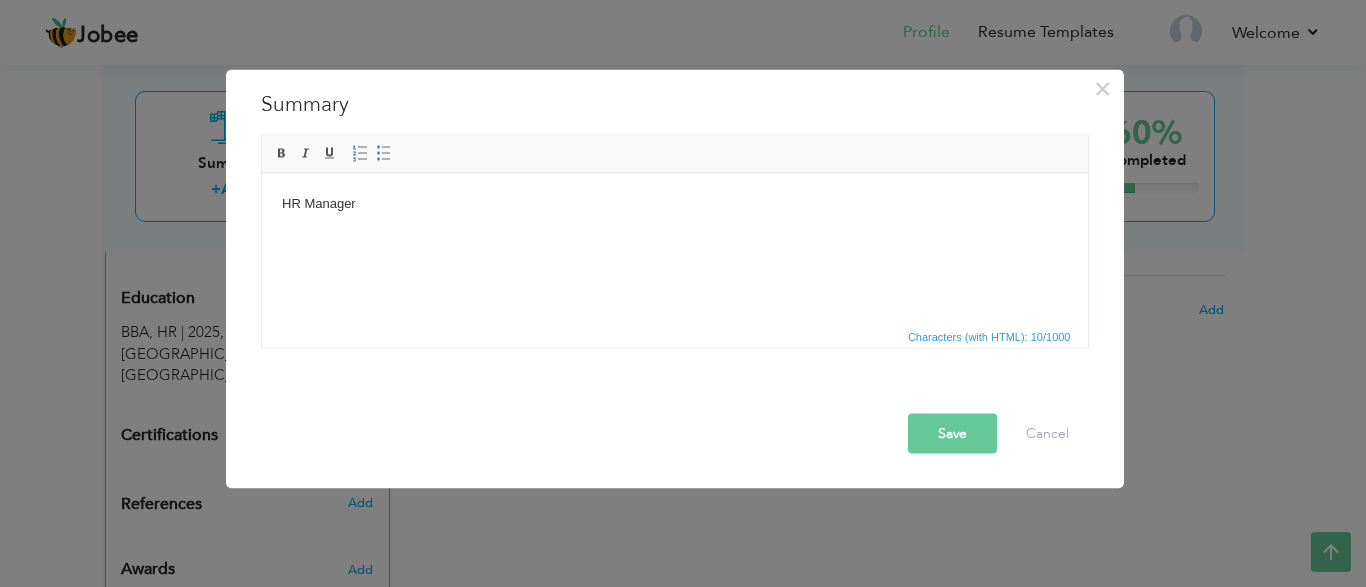 click on "Save" at bounding box center [952, 433] 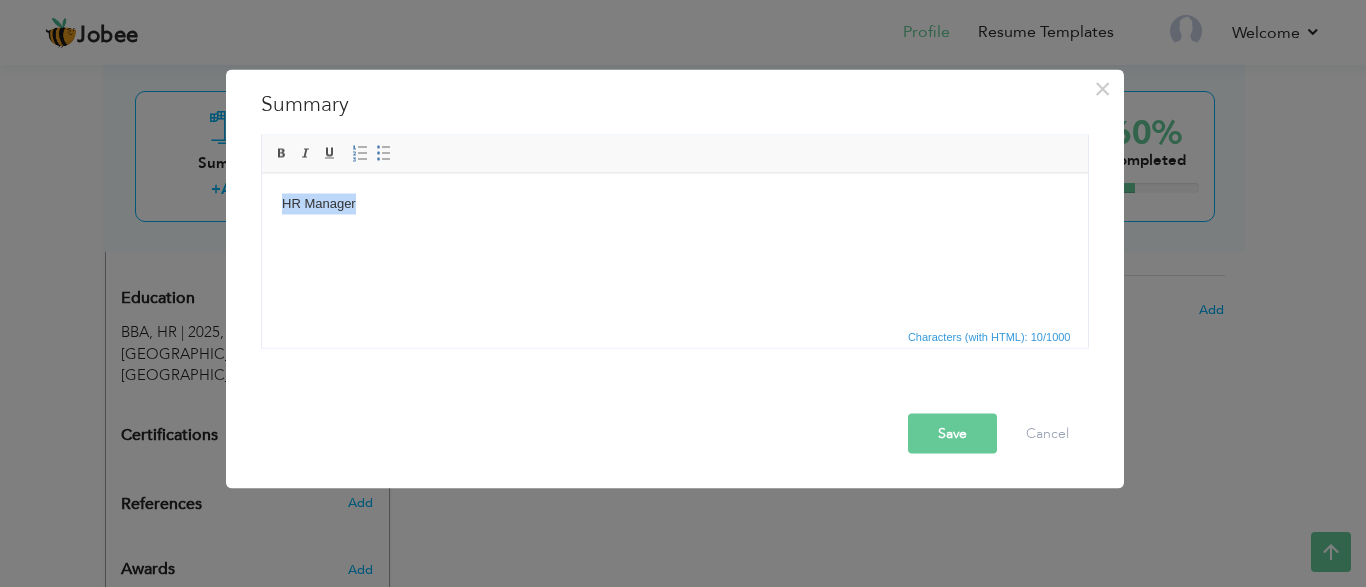 drag, startPoint x: 409, startPoint y: 206, endPoint x: 166, endPoint y: 194, distance: 243.29611 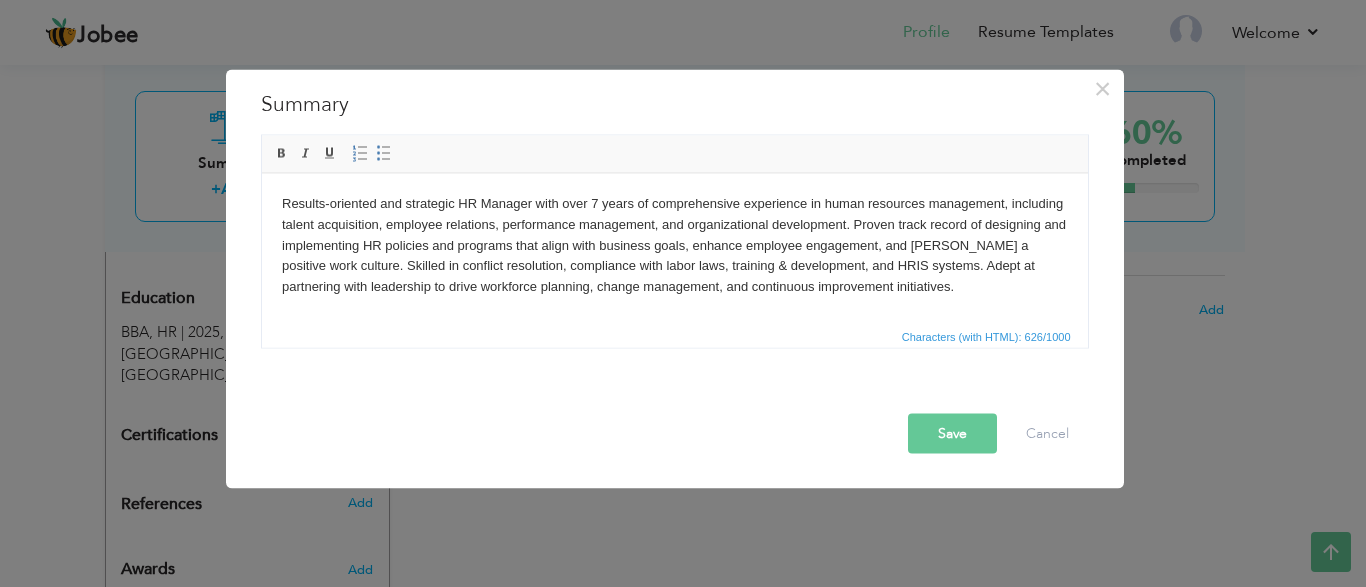 click on "Save" at bounding box center (952, 433) 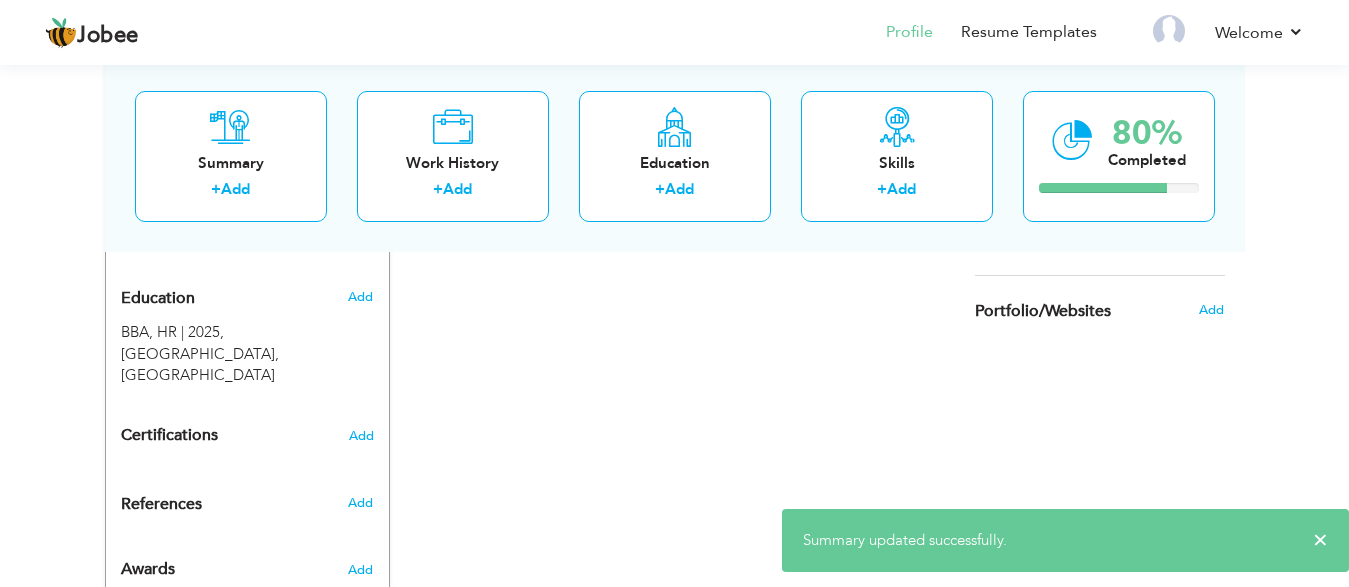 scroll, scrollTop: 850, scrollLeft: 0, axis: vertical 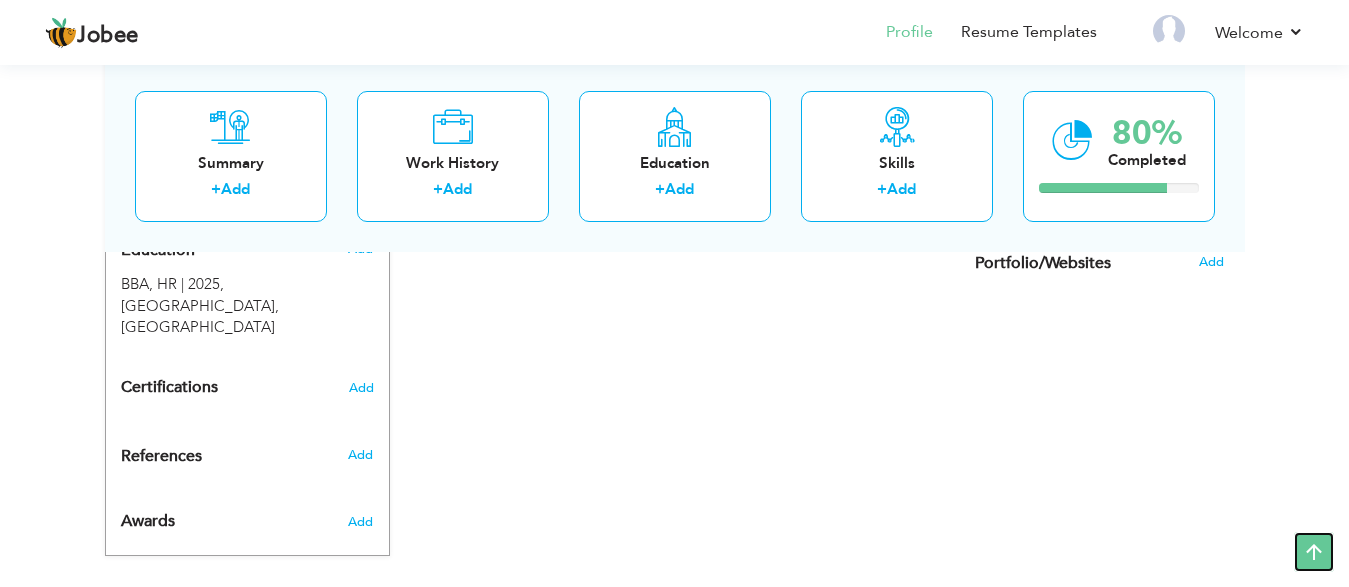 click at bounding box center (1314, 552) 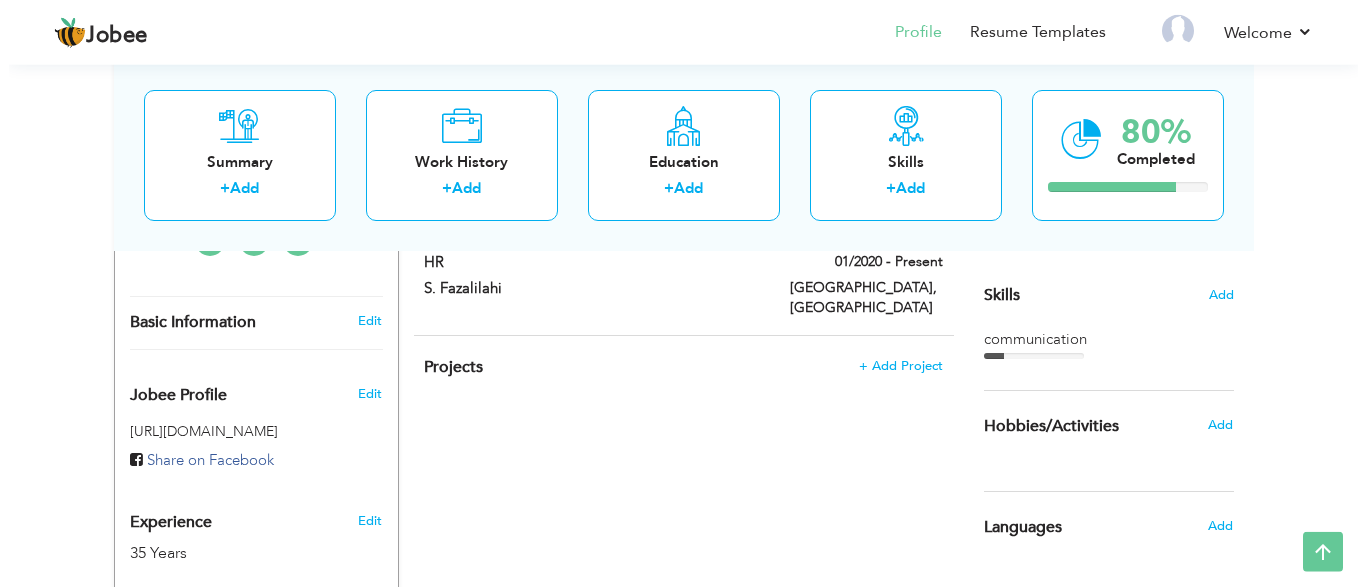 scroll, scrollTop: 408, scrollLeft: 0, axis: vertical 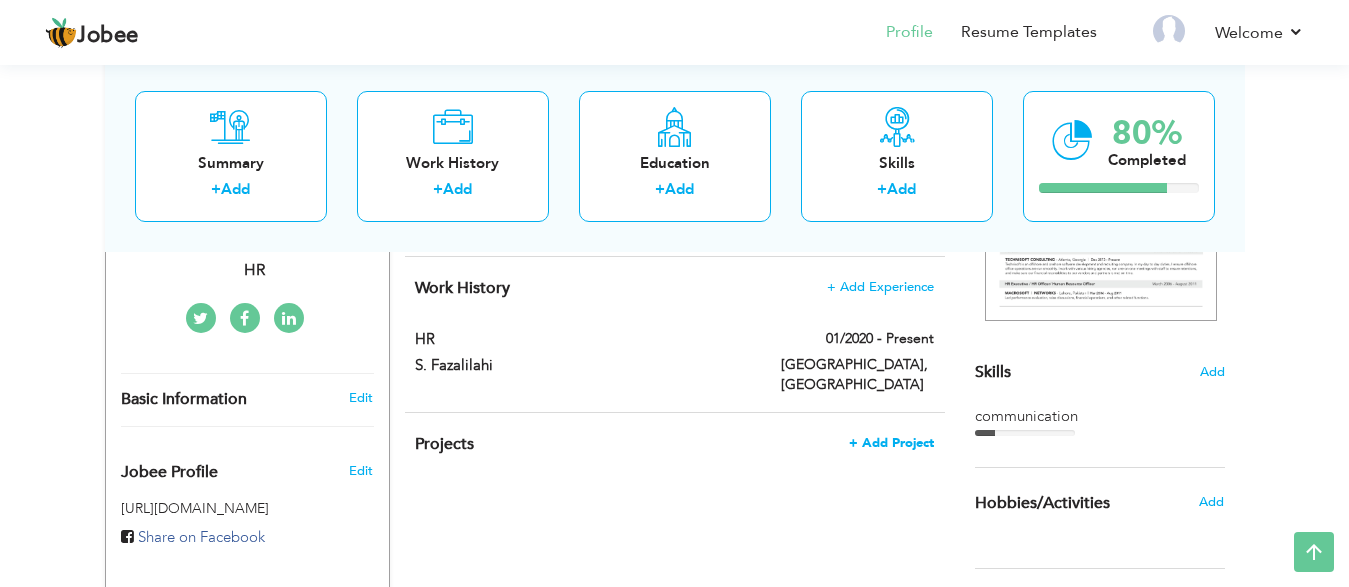 click on "+ Add Project" at bounding box center (891, 443) 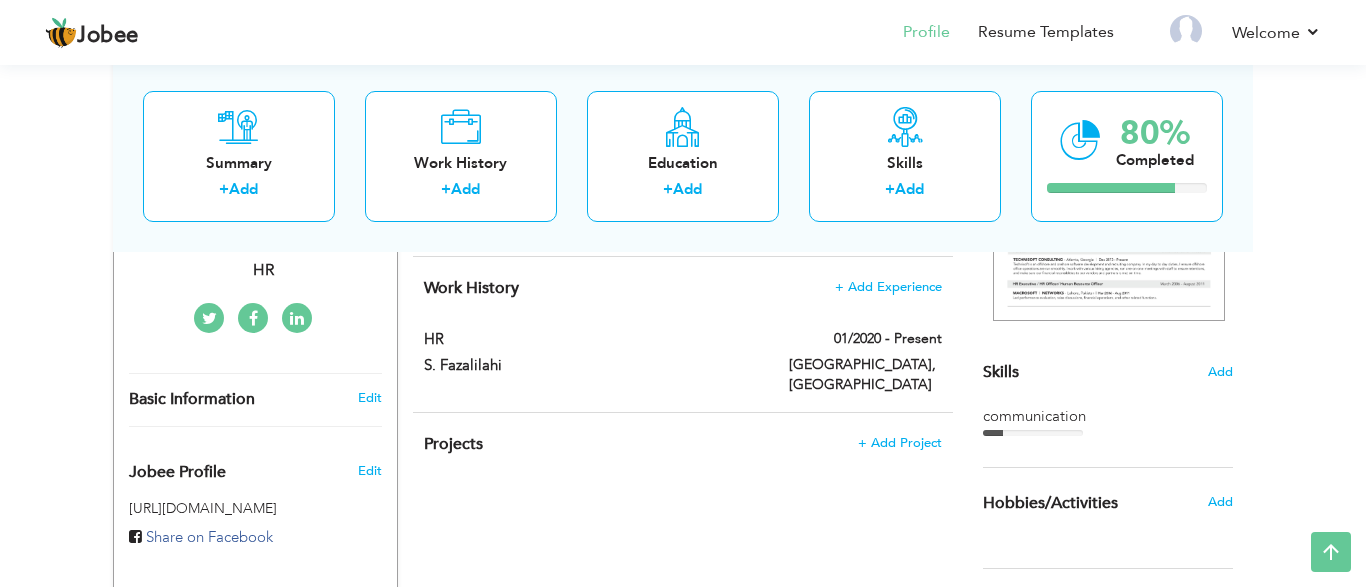 scroll, scrollTop: 0, scrollLeft: 0, axis: both 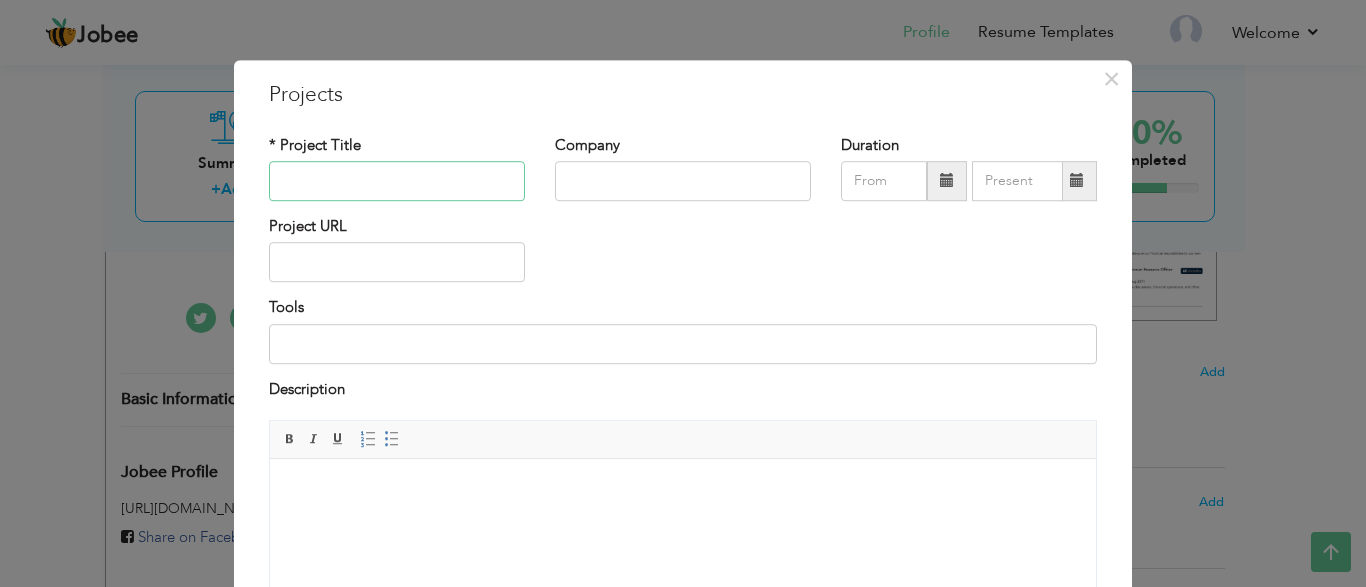 click at bounding box center (397, 181) 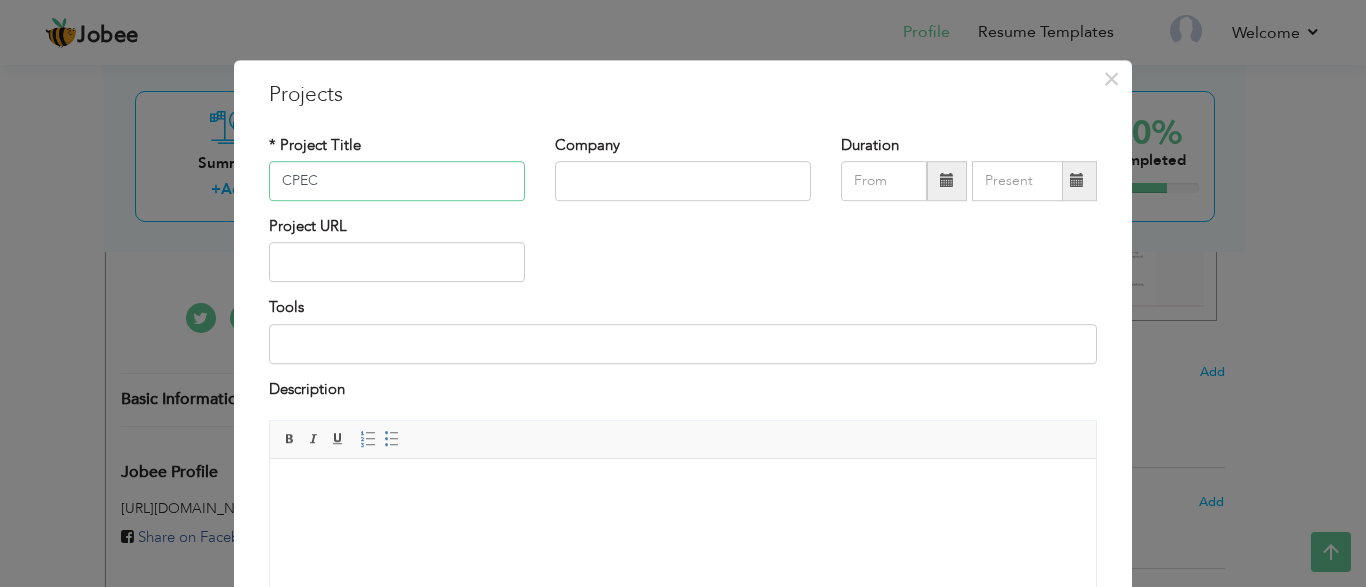 type on "CPEC" 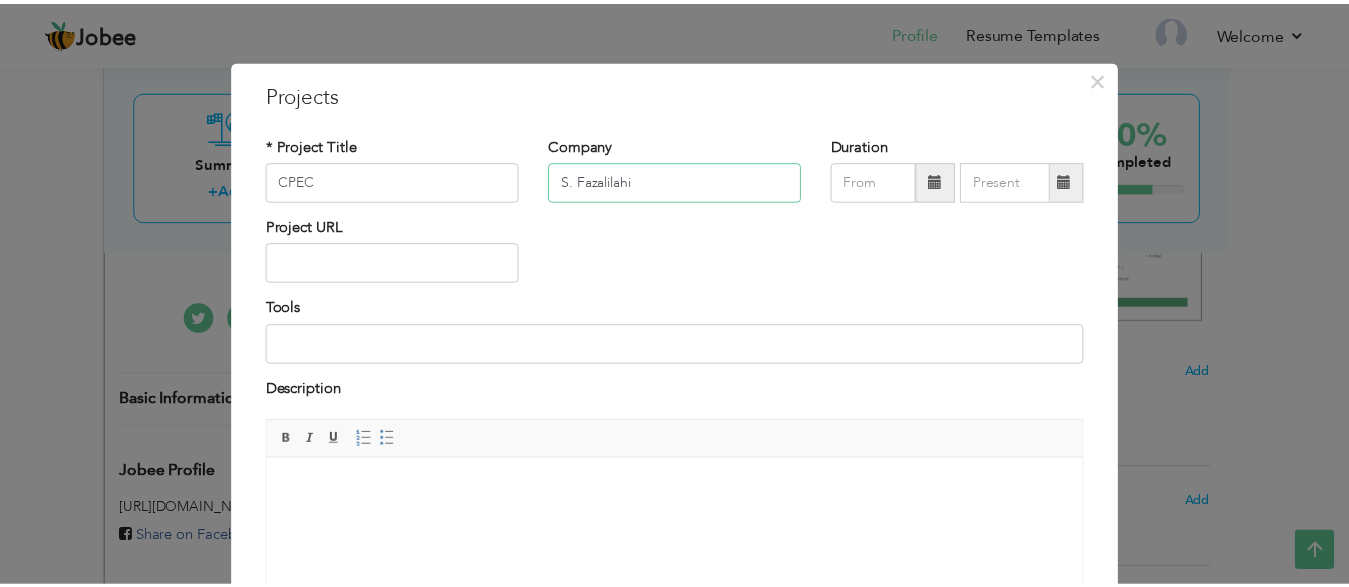 scroll, scrollTop: 210, scrollLeft: 0, axis: vertical 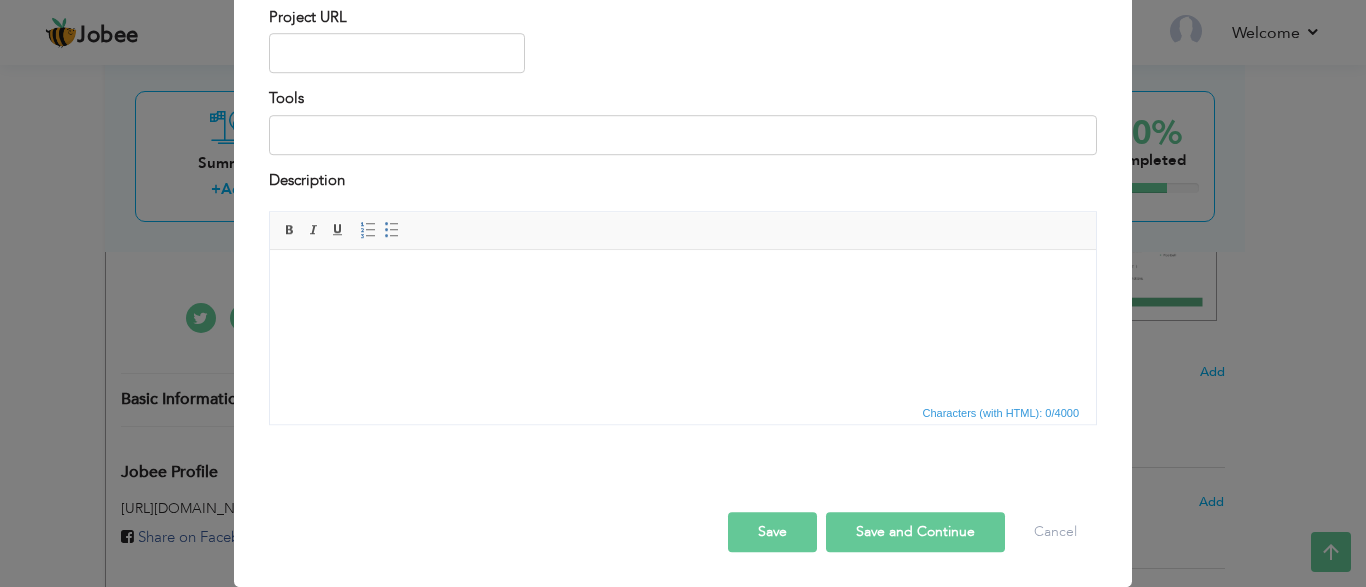 click on "Save" at bounding box center [772, 532] 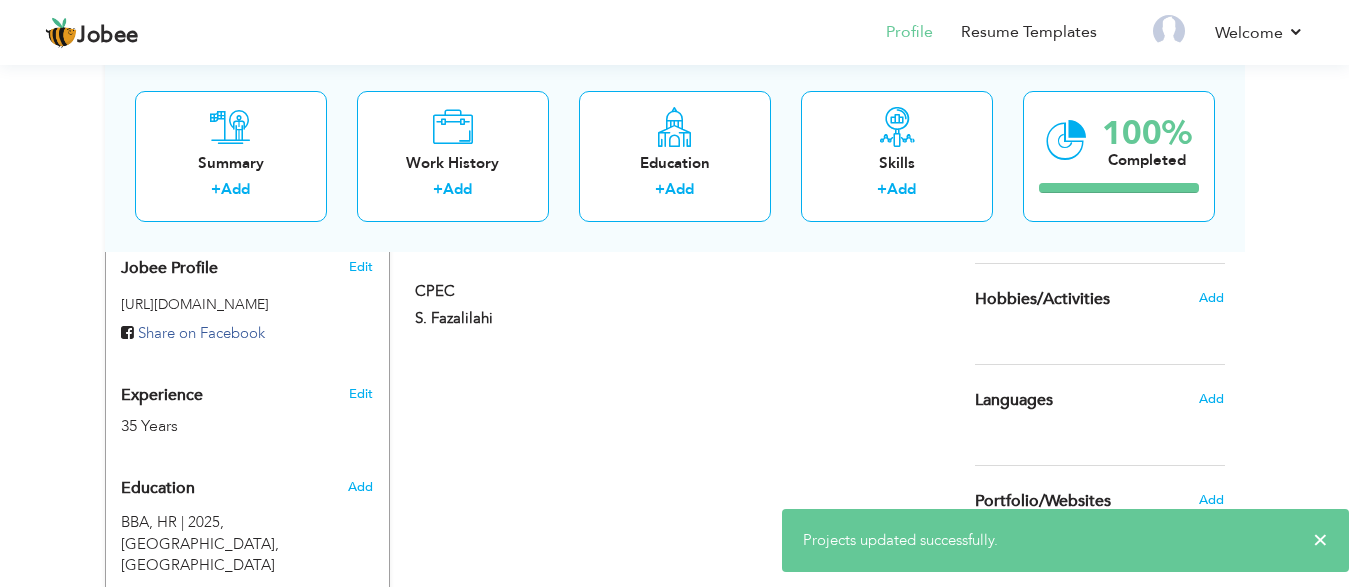 scroll, scrollTop: 850, scrollLeft: 0, axis: vertical 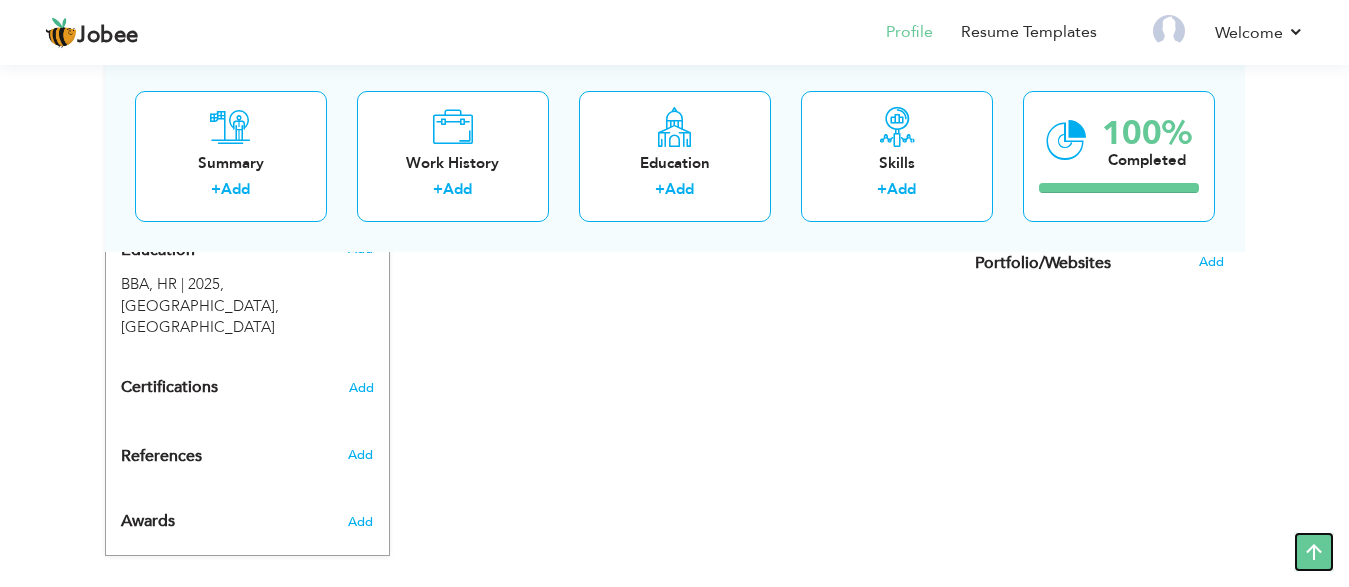 click at bounding box center (1314, 552) 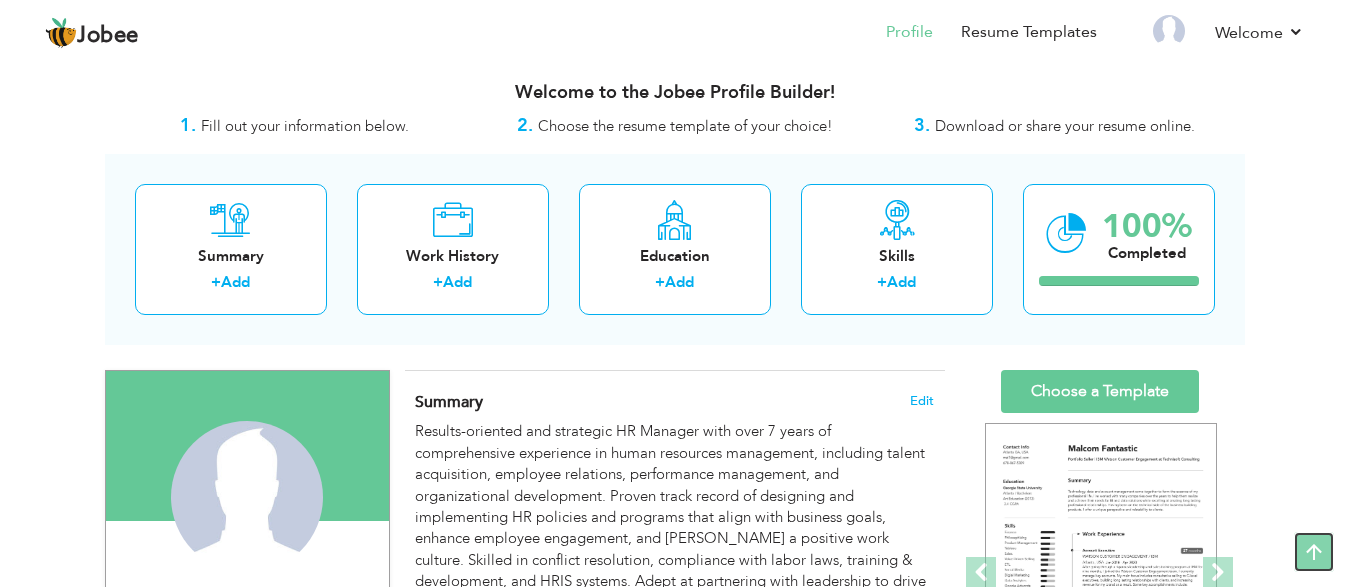 scroll, scrollTop: 0, scrollLeft: 0, axis: both 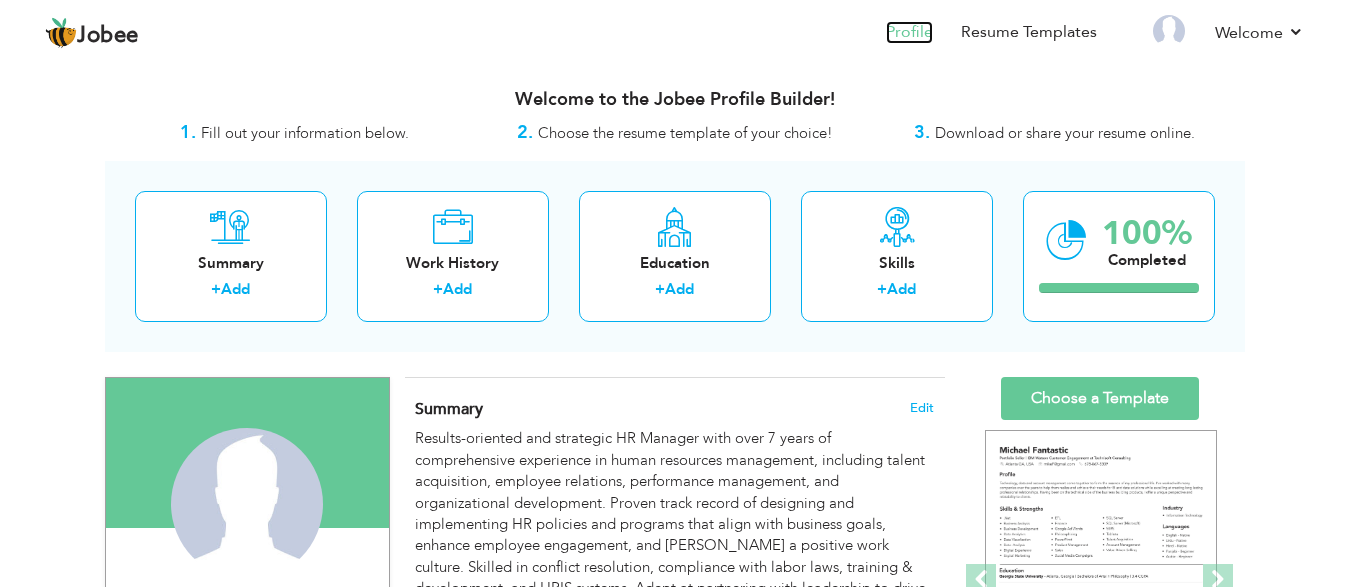 click on "Profile" at bounding box center (909, 32) 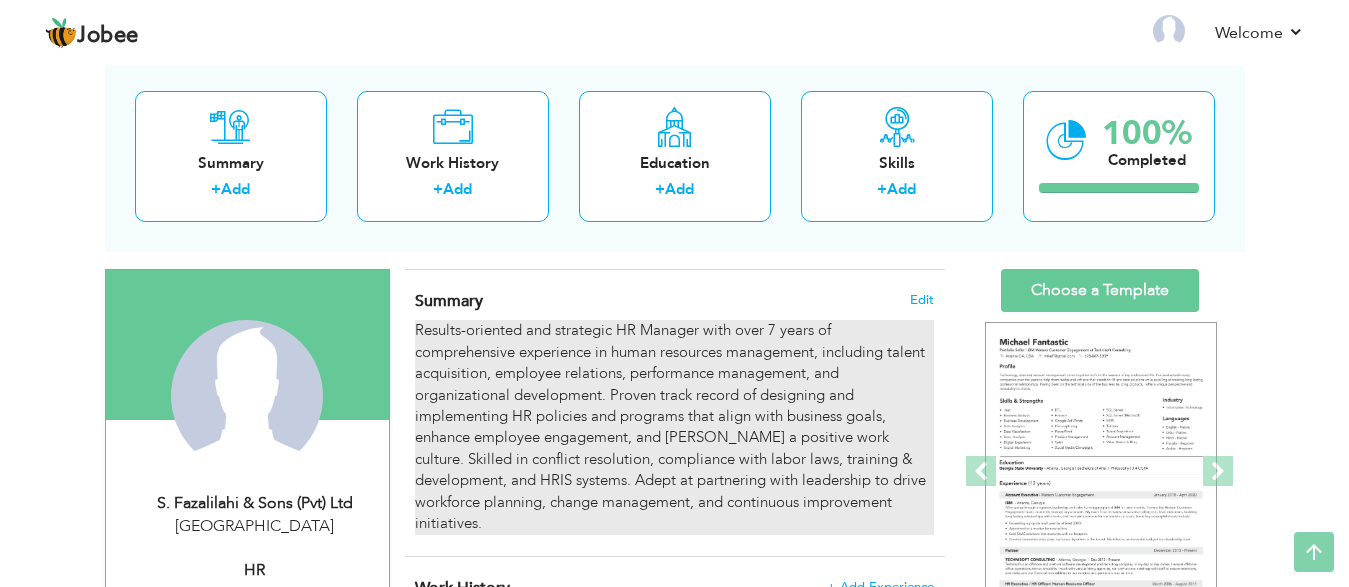 scroll, scrollTop: 0, scrollLeft: 0, axis: both 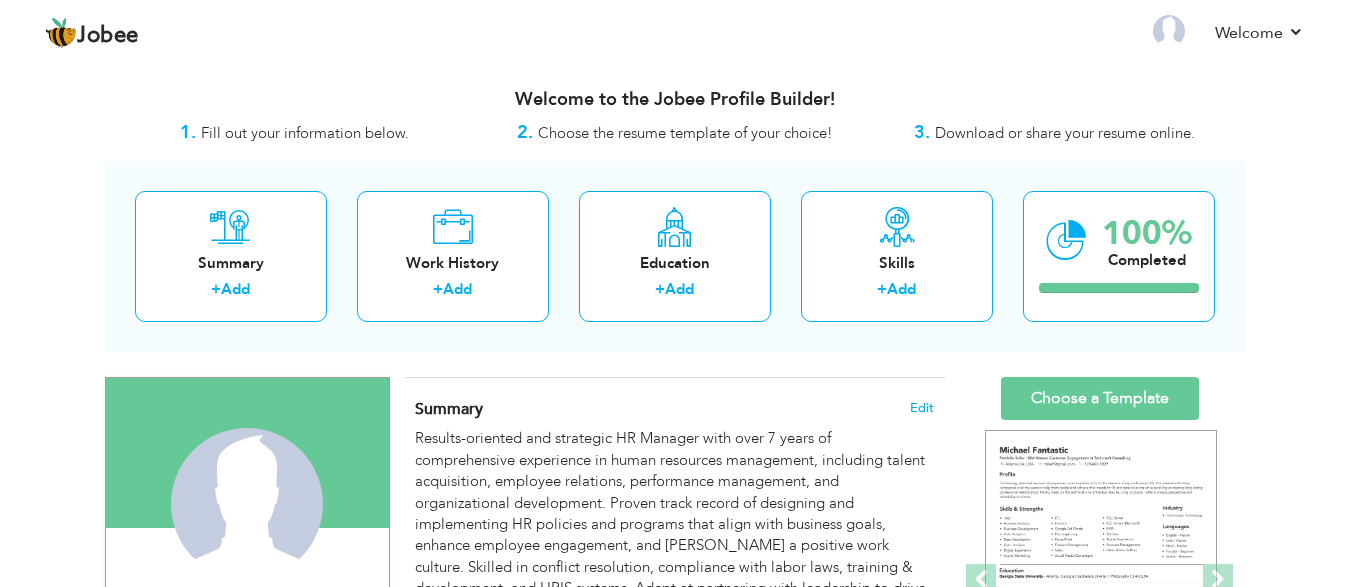 click on "Download or share your resume online." at bounding box center [1065, 133] 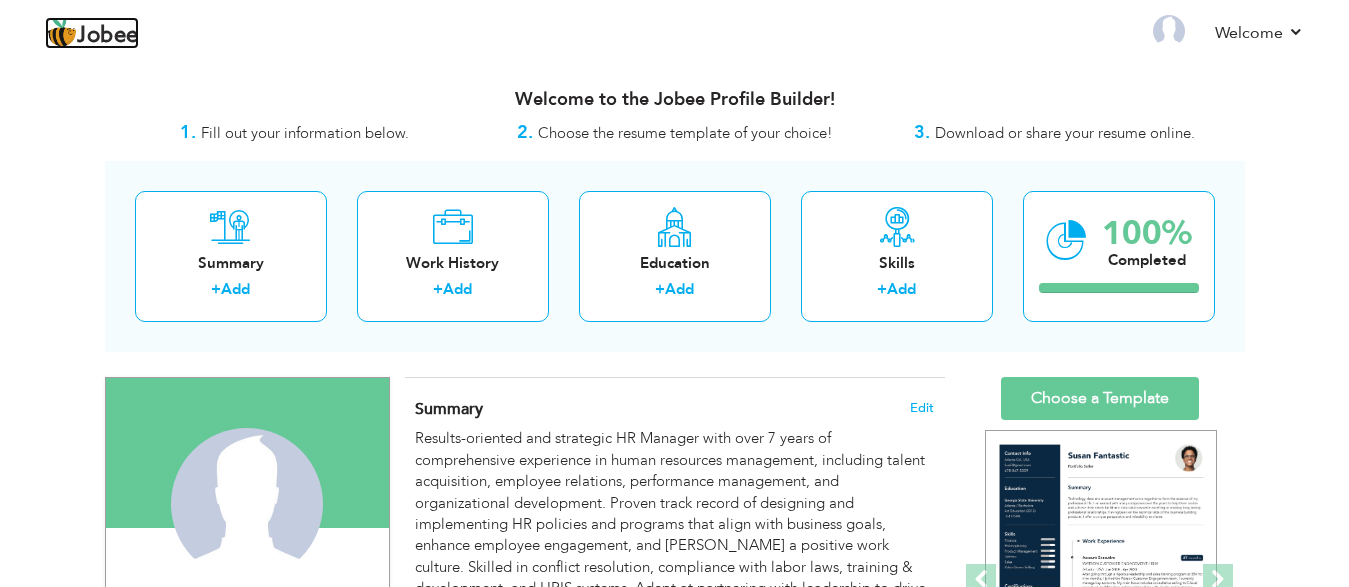 click on "Jobee" at bounding box center (108, 36) 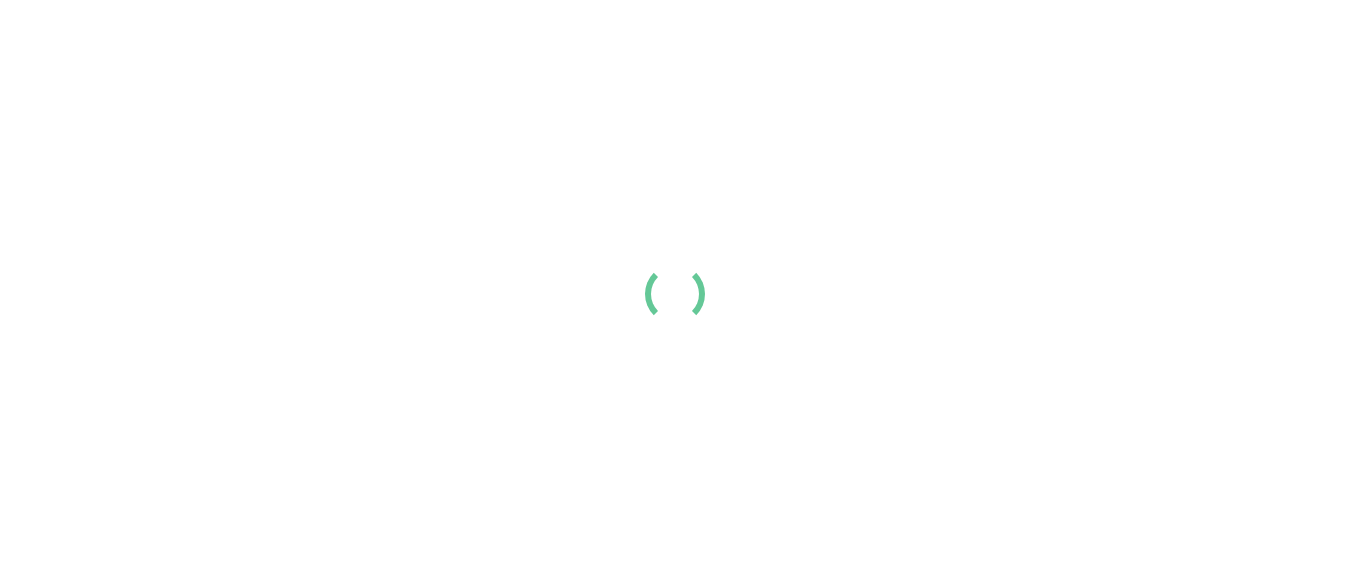 scroll, scrollTop: 0, scrollLeft: 0, axis: both 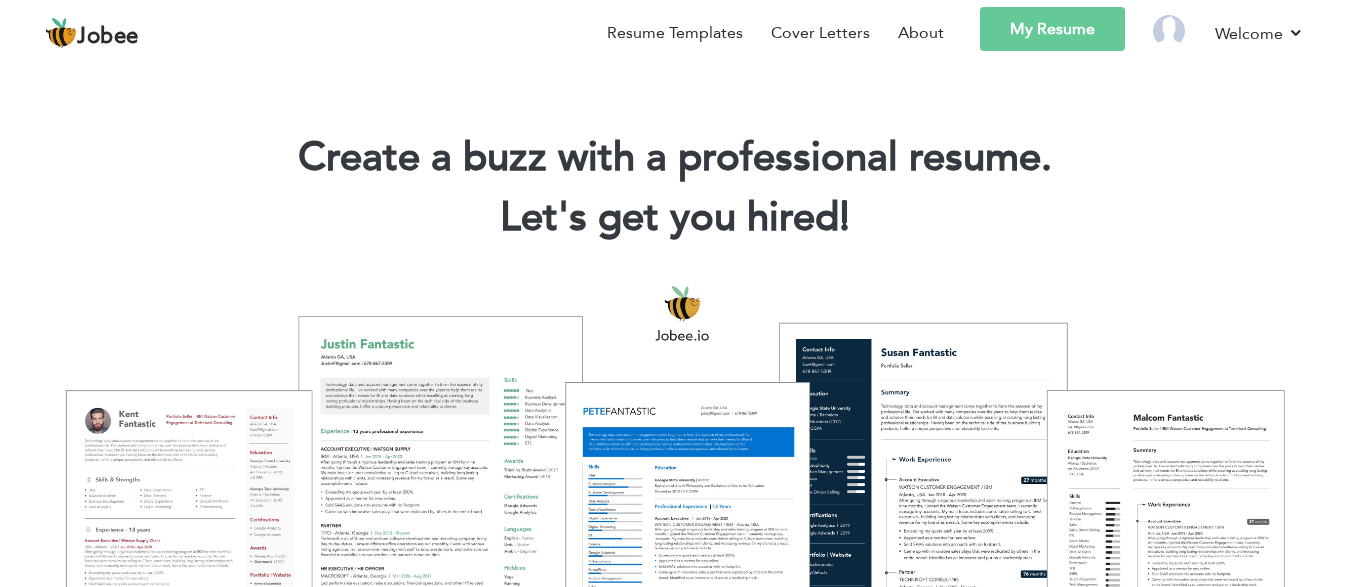 click on "My Resume" at bounding box center [1052, 29] 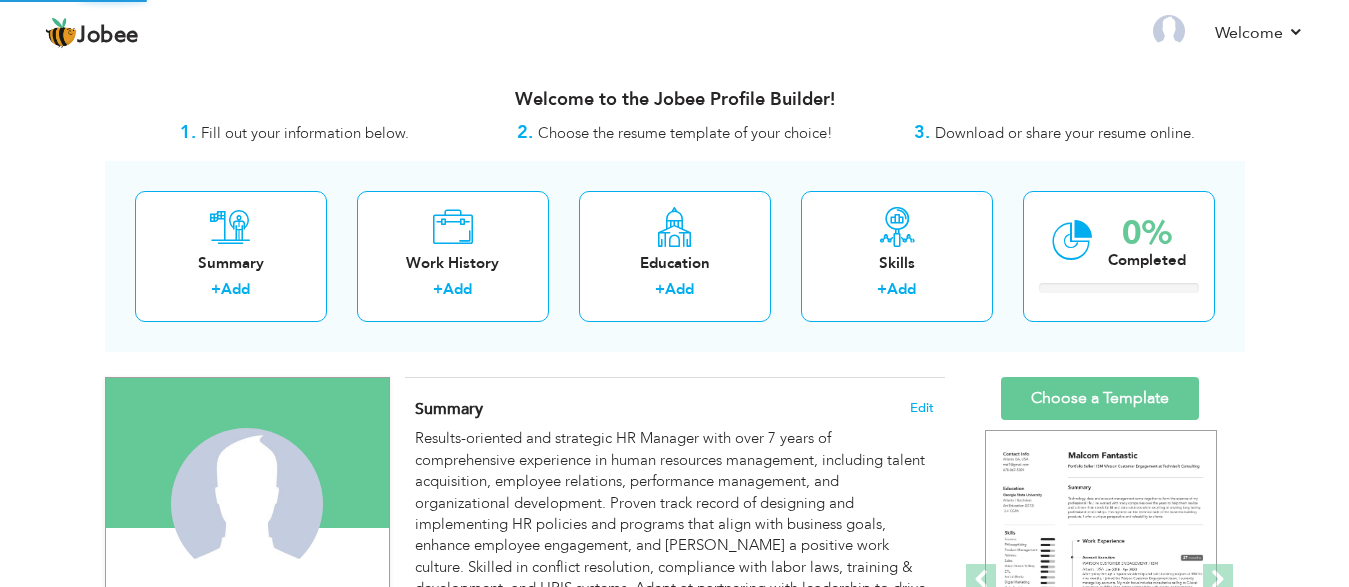 scroll, scrollTop: 0, scrollLeft: 0, axis: both 